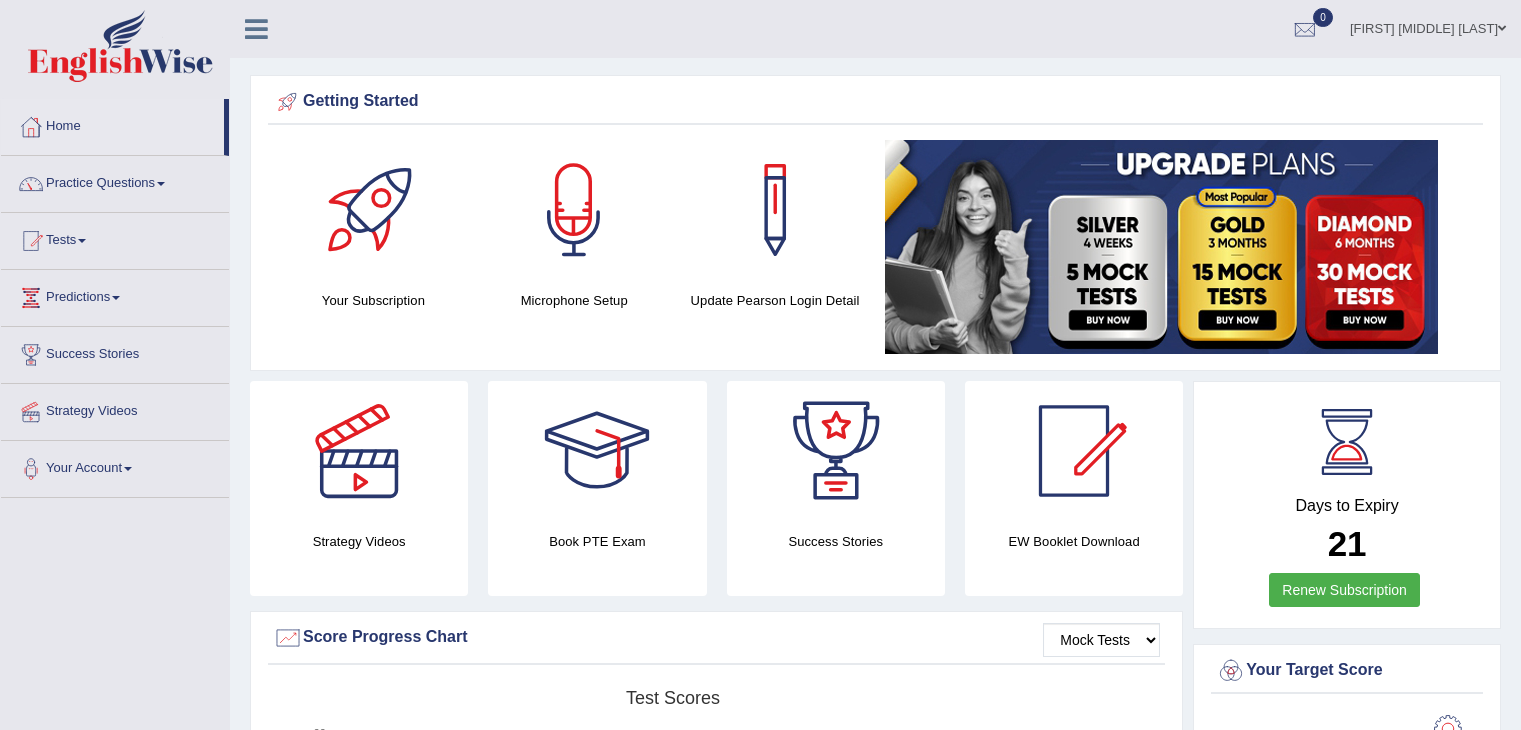 scroll, scrollTop: 0, scrollLeft: 0, axis: both 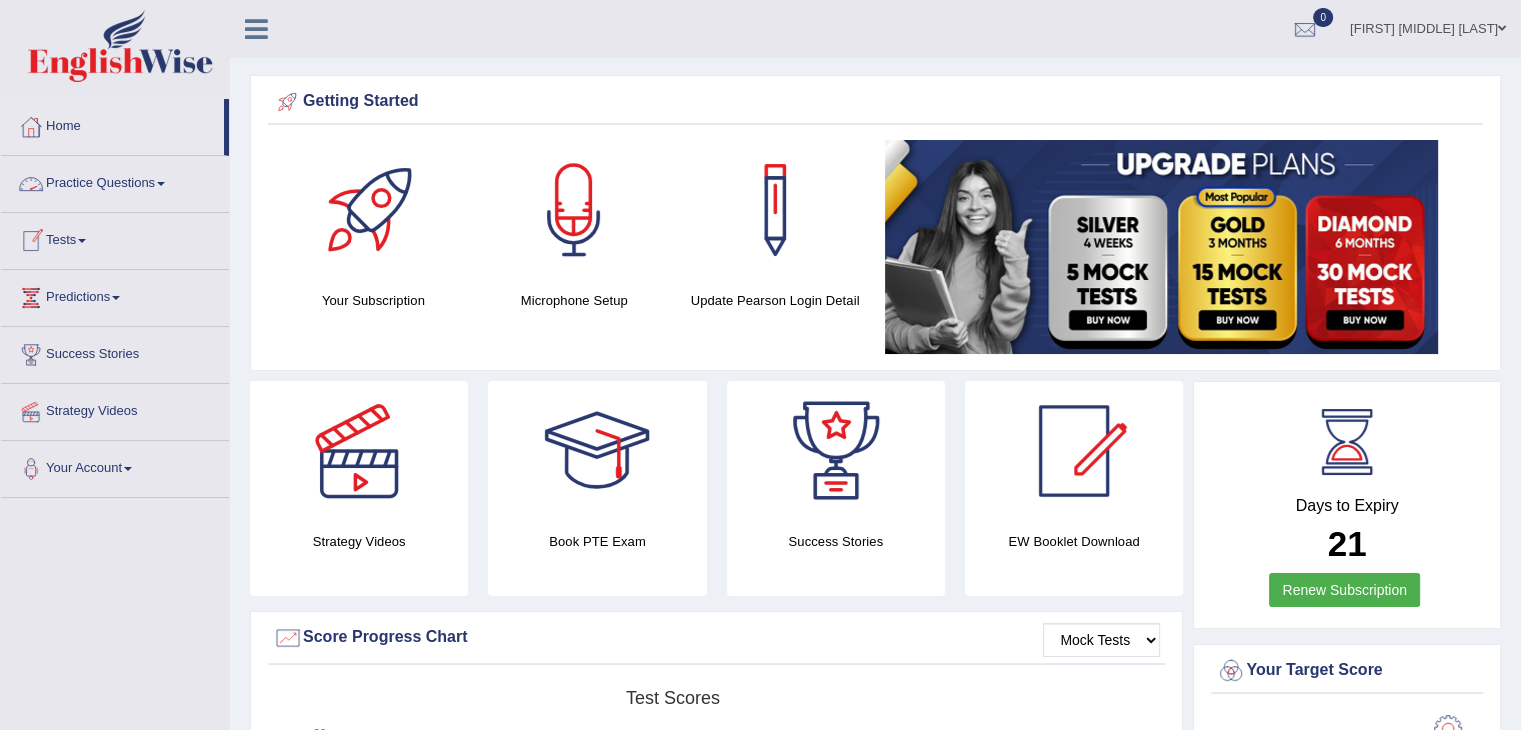 click on "Tests" at bounding box center (115, 238) 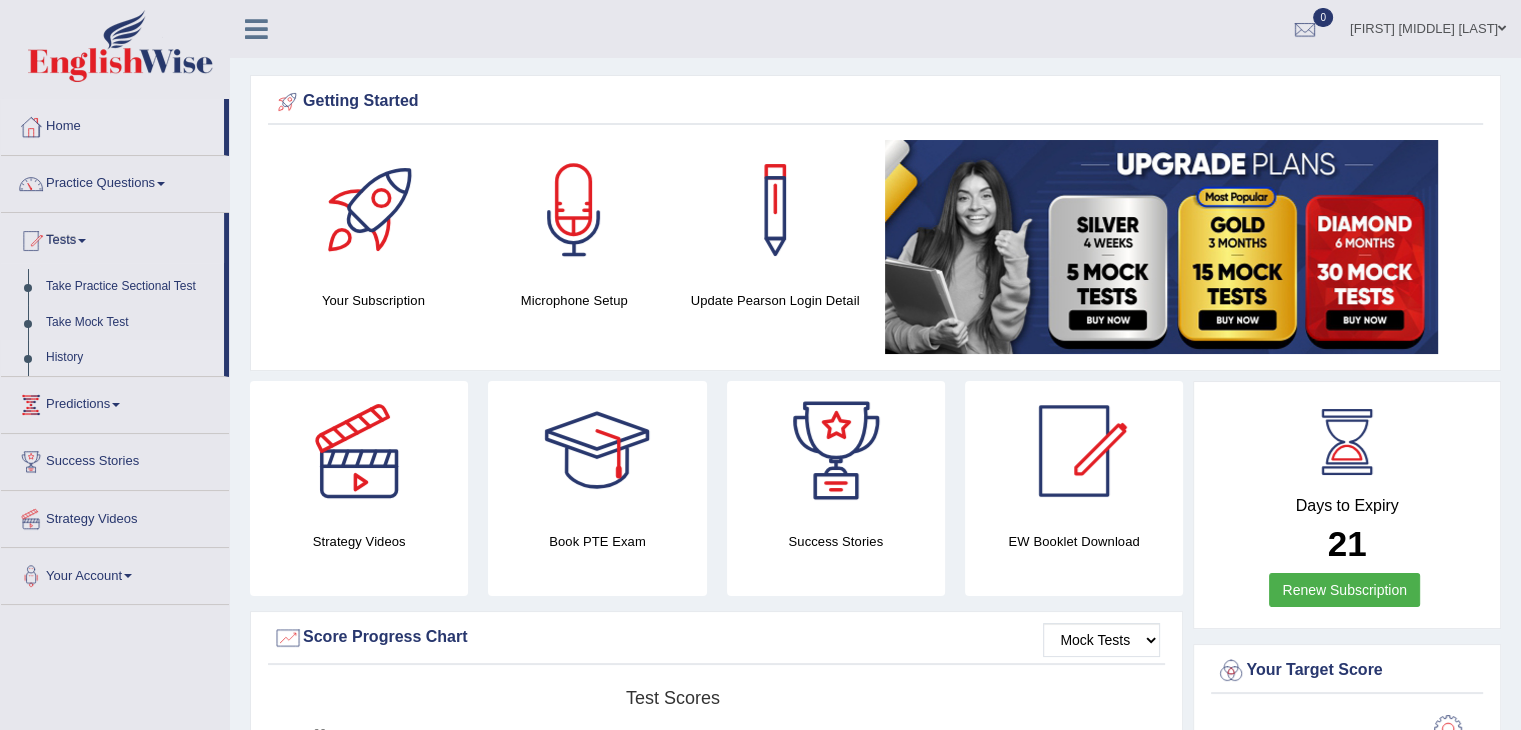 click on "History" at bounding box center (130, 358) 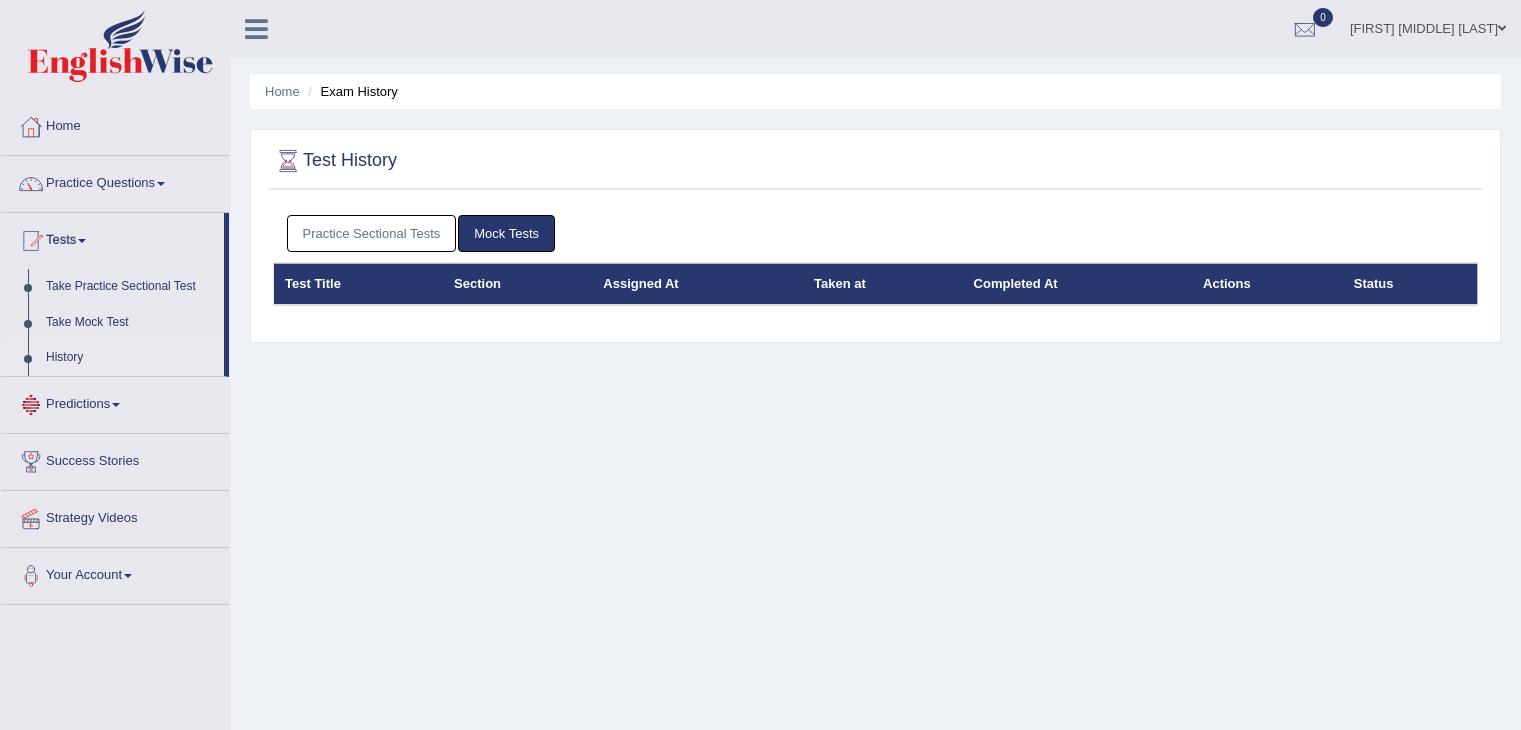 scroll, scrollTop: 0, scrollLeft: 0, axis: both 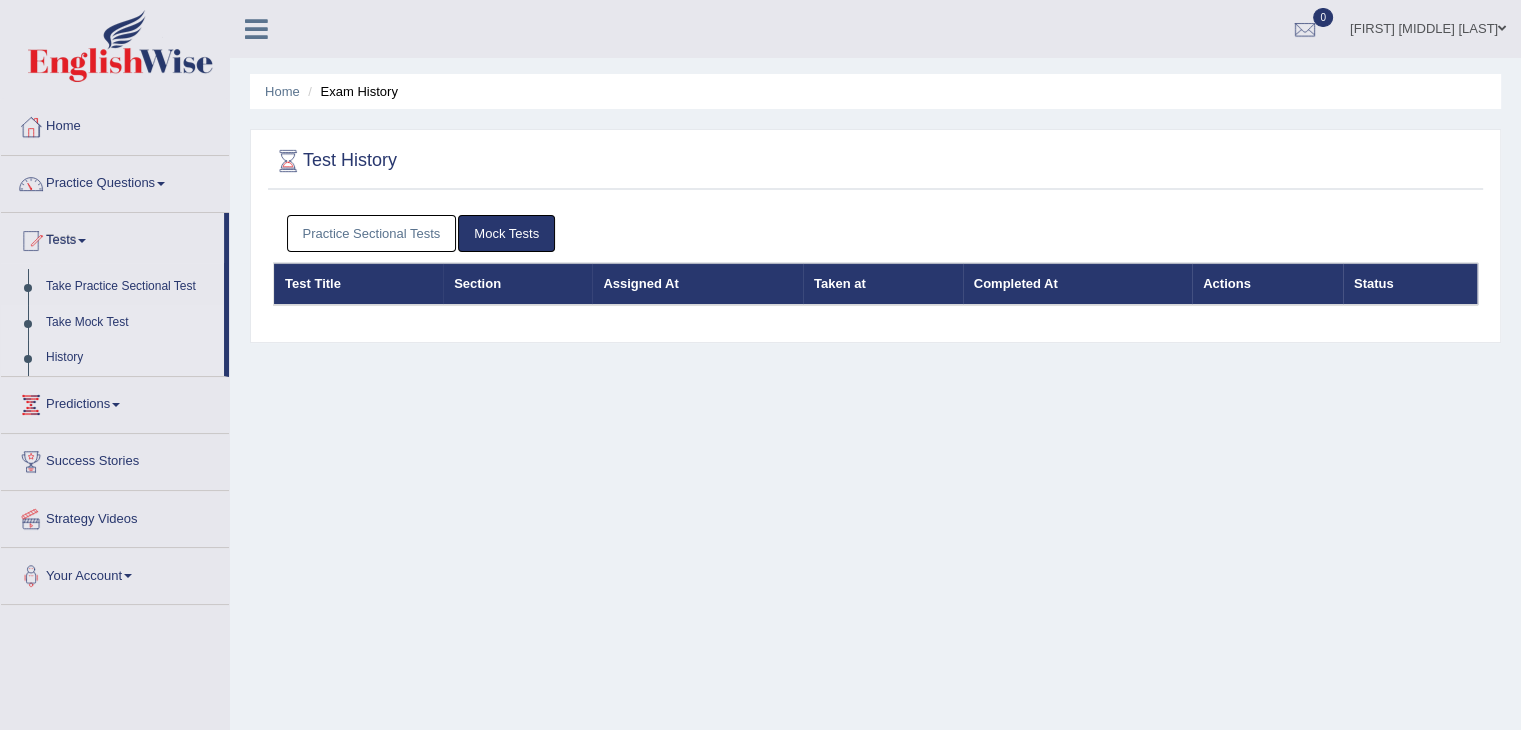click on "Take Mock Test" at bounding box center (130, 323) 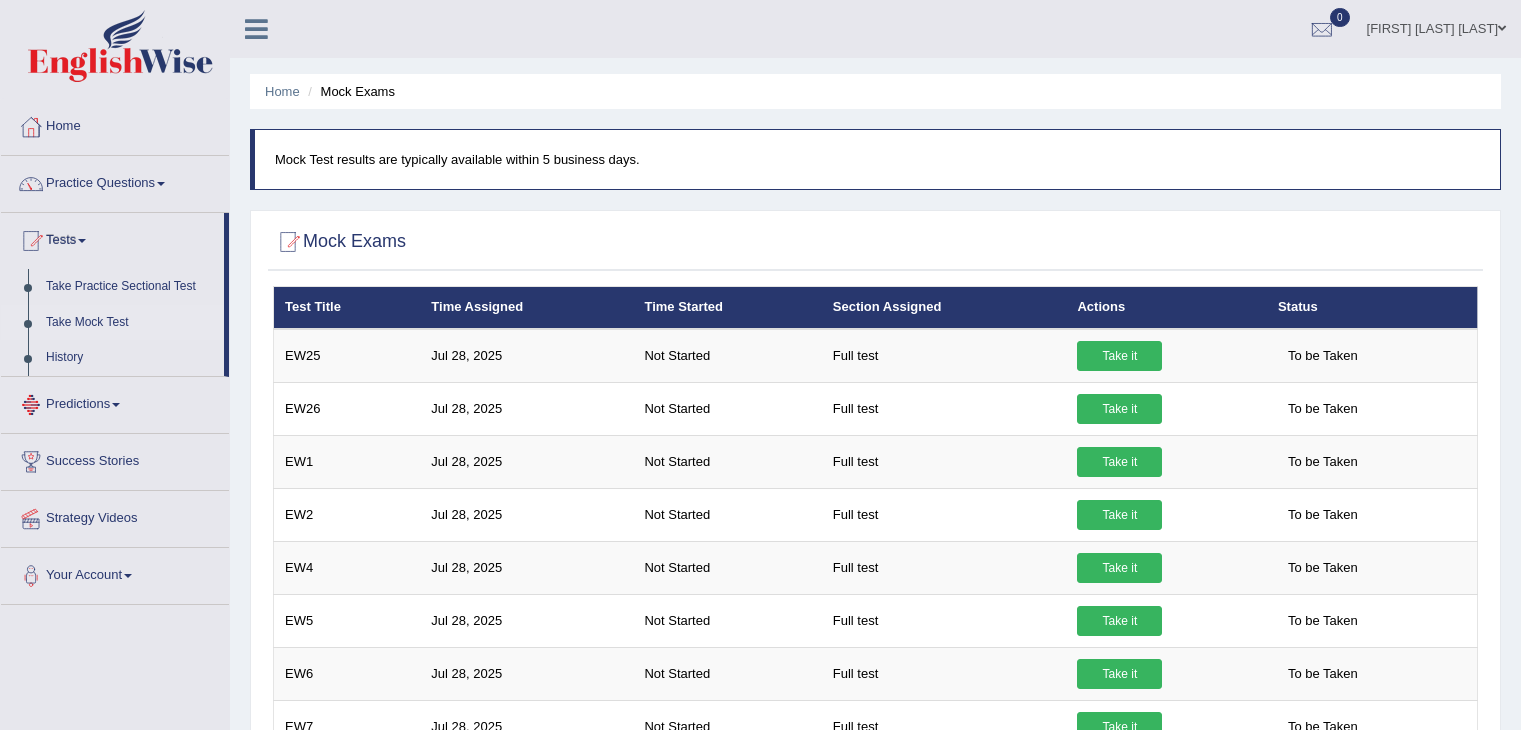 scroll, scrollTop: 0, scrollLeft: 0, axis: both 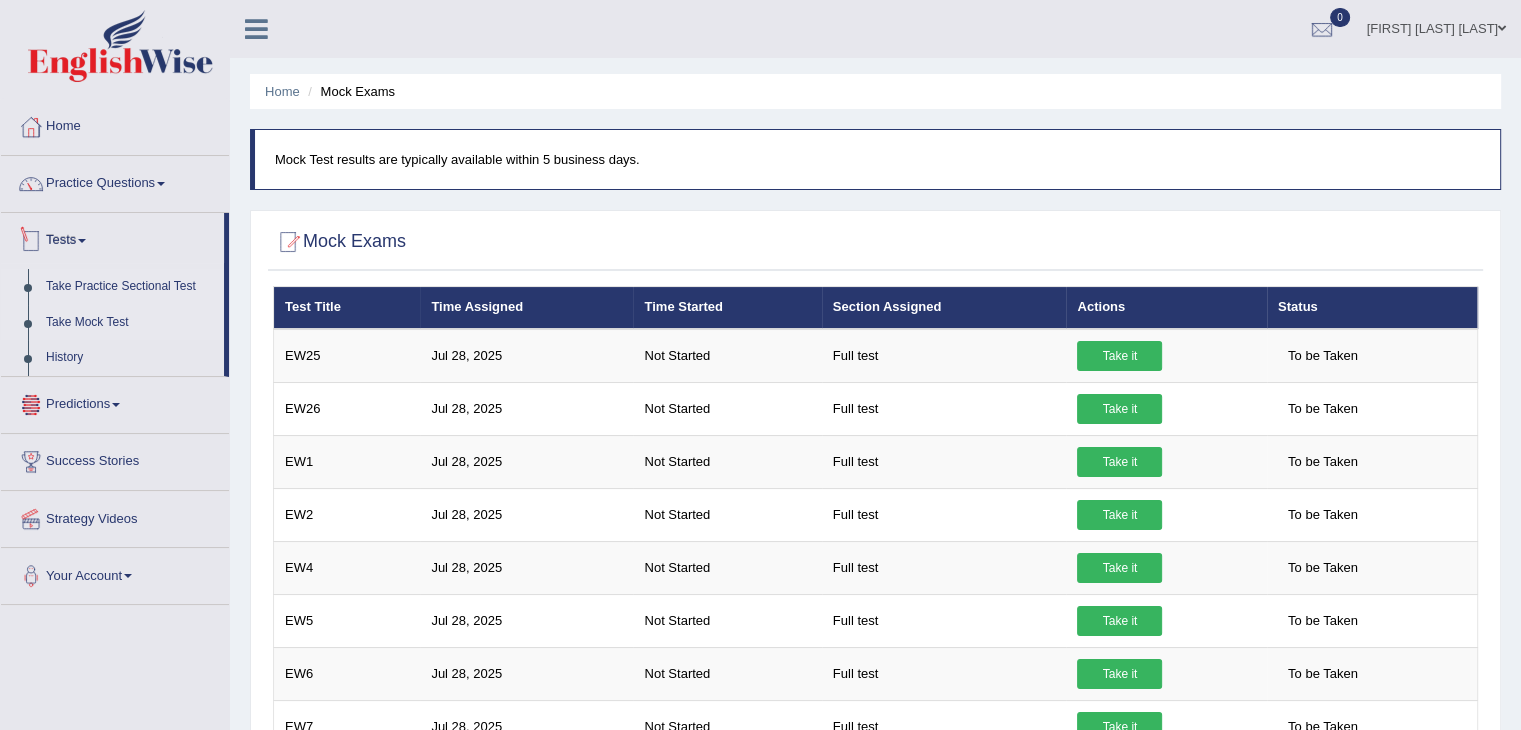 click on "Take Practice Sectional Test" at bounding box center (130, 287) 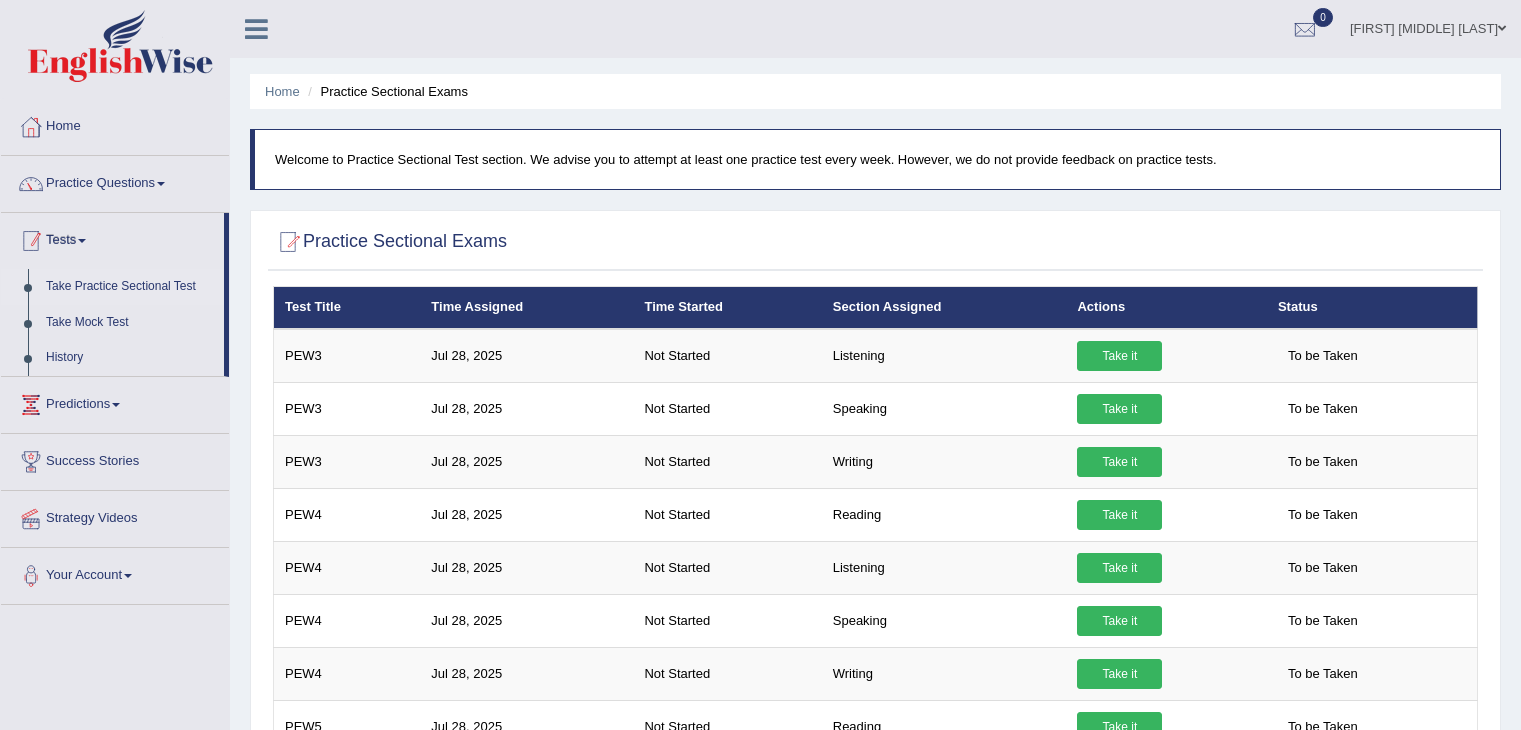 scroll, scrollTop: 0, scrollLeft: 0, axis: both 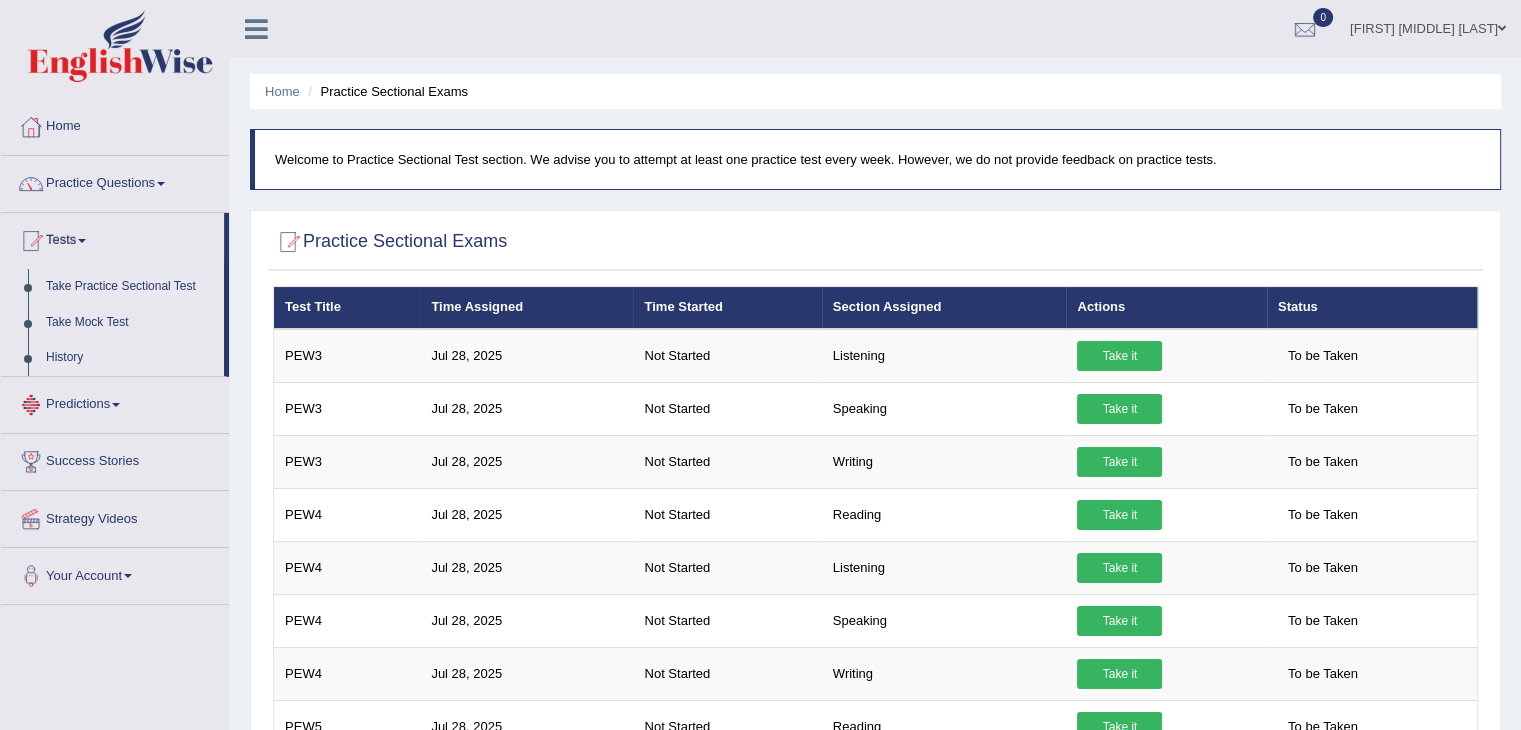click on "History" at bounding box center (130, 358) 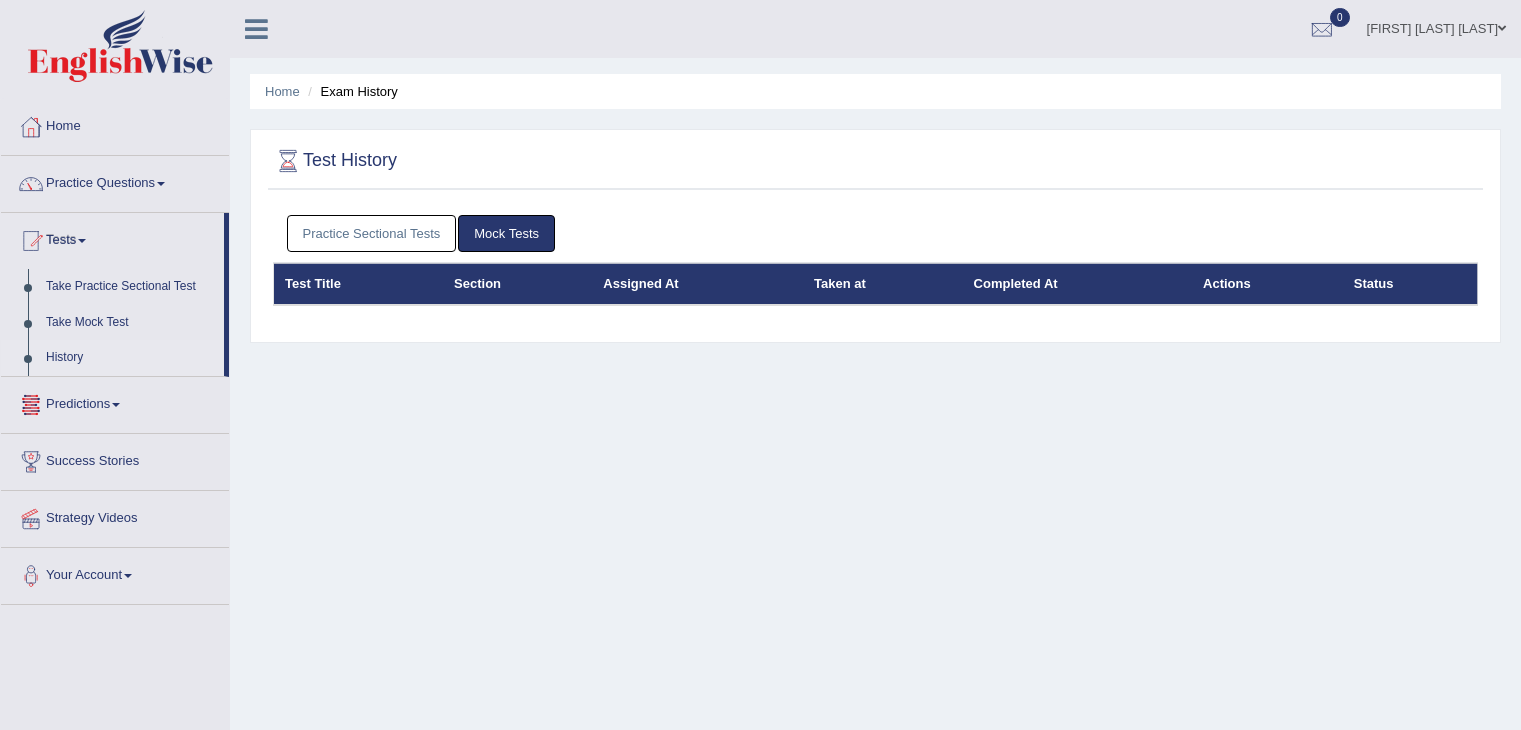 scroll, scrollTop: 0, scrollLeft: 0, axis: both 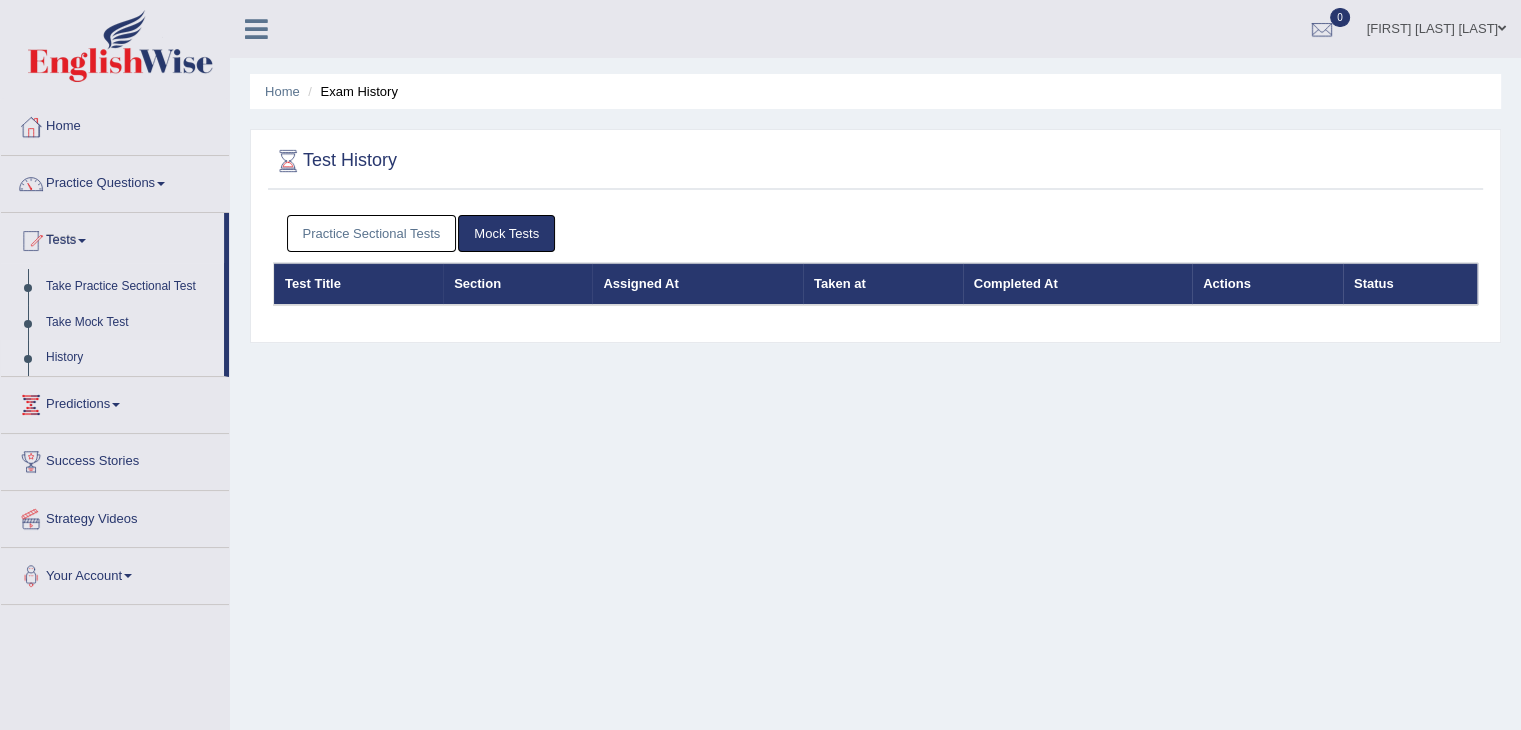 click on "Practice Sectional Tests" at bounding box center [372, 233] 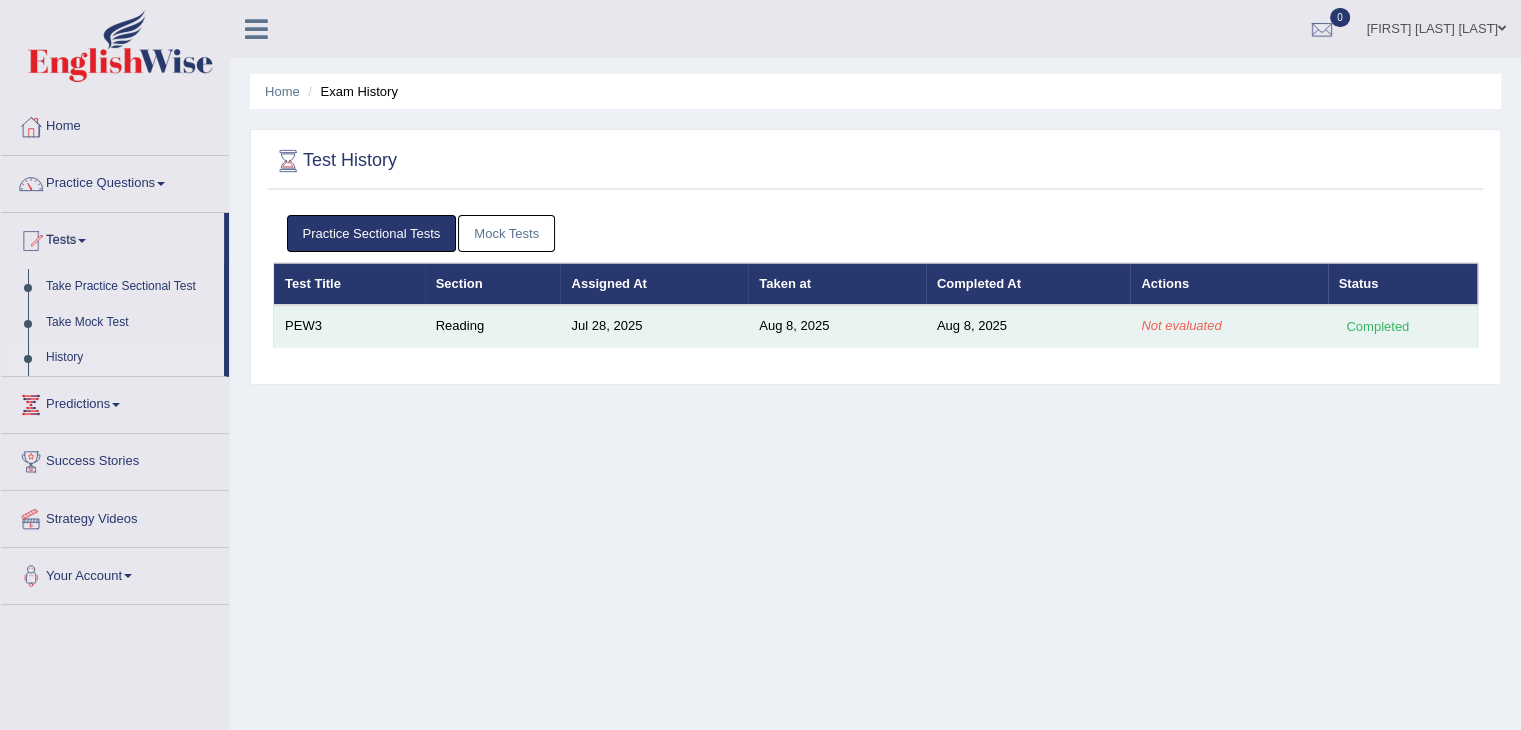 click on "Jul 28, 2025" at bounding box center [654, 326] 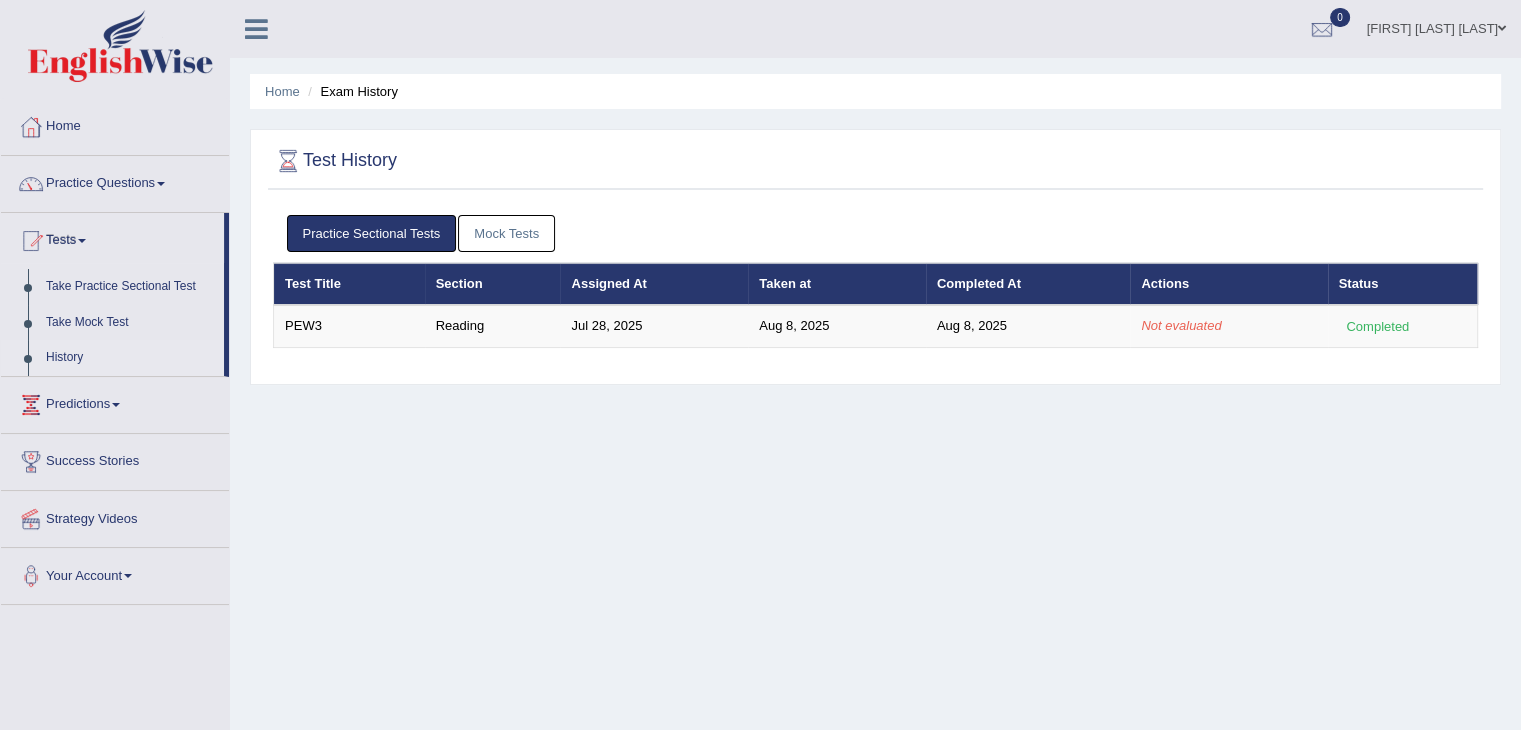 click on "Mock Tests" at bounding box center (506, 233) 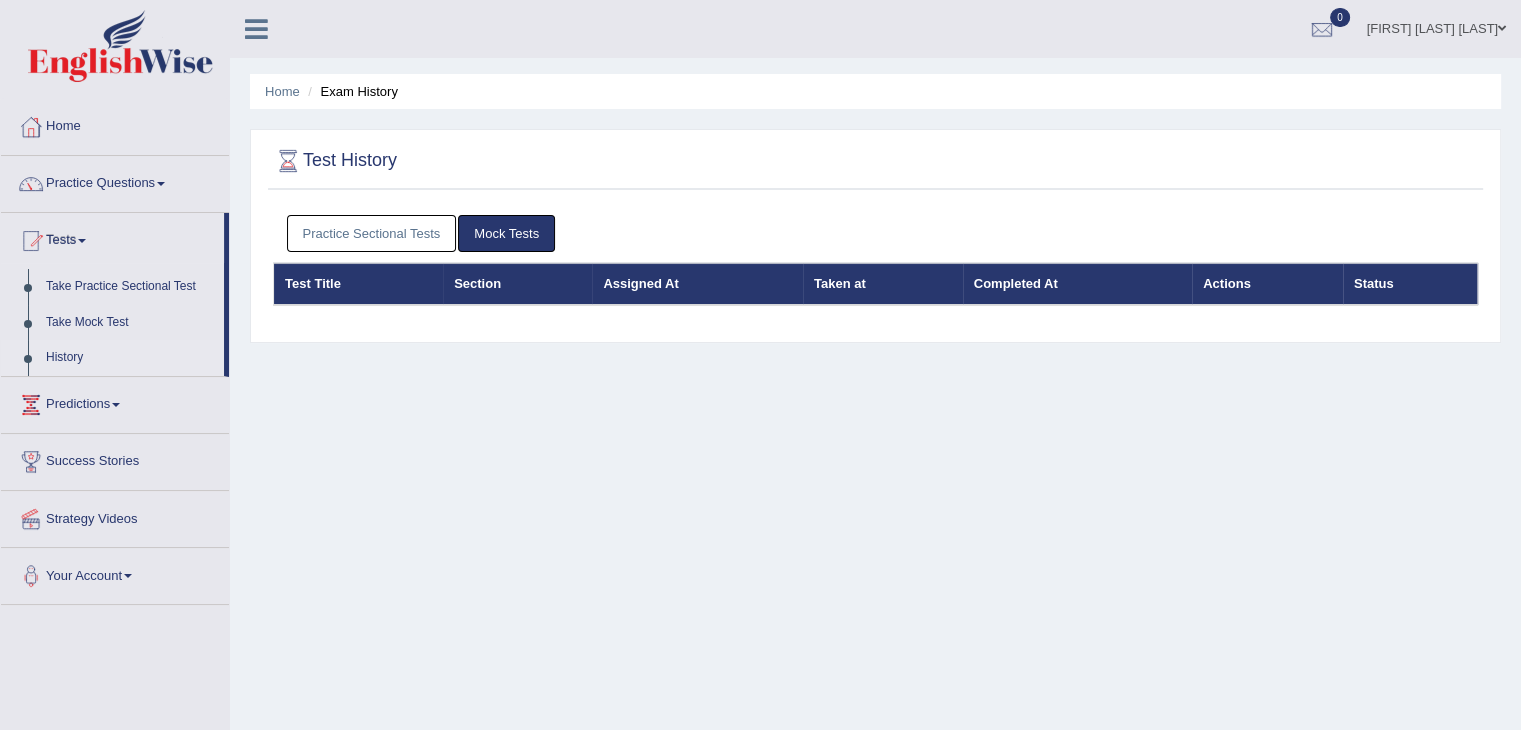 click on "Practice Sectional Tests" at bounding box center [372, 233] 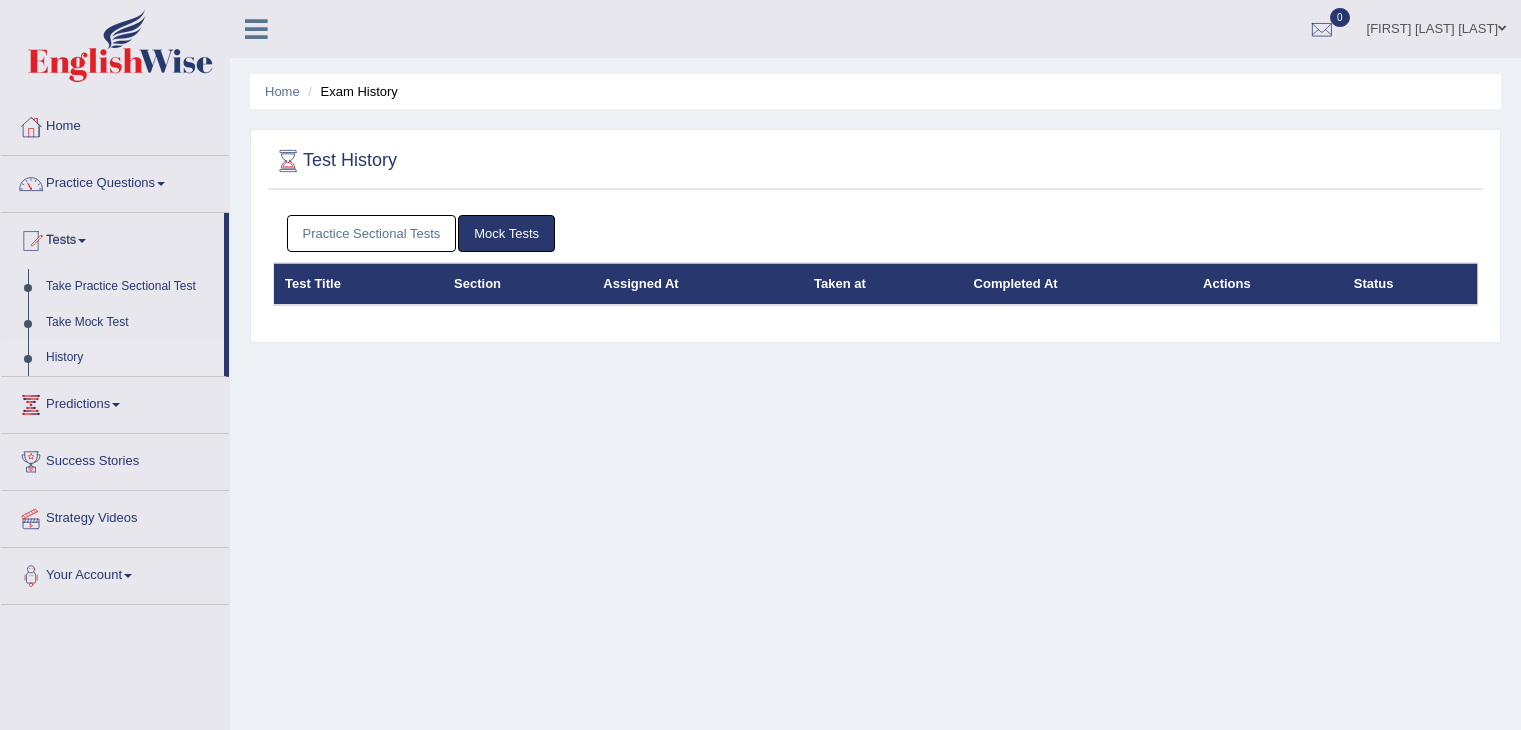 scroll, scrollTop: 0, scrollLeft: 0, axis: both 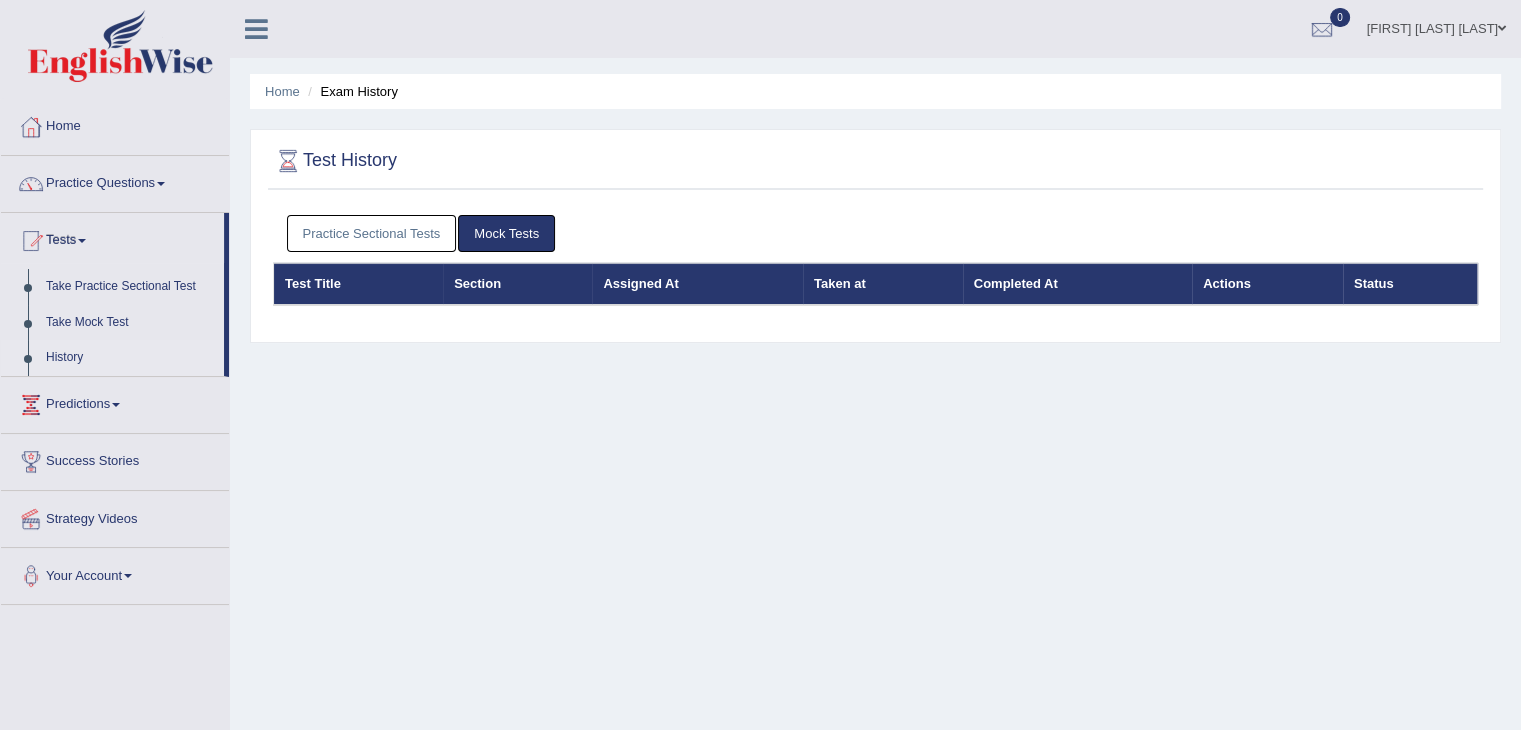 click on "Practice Sectional Tests" at bounding box center [372, 233] 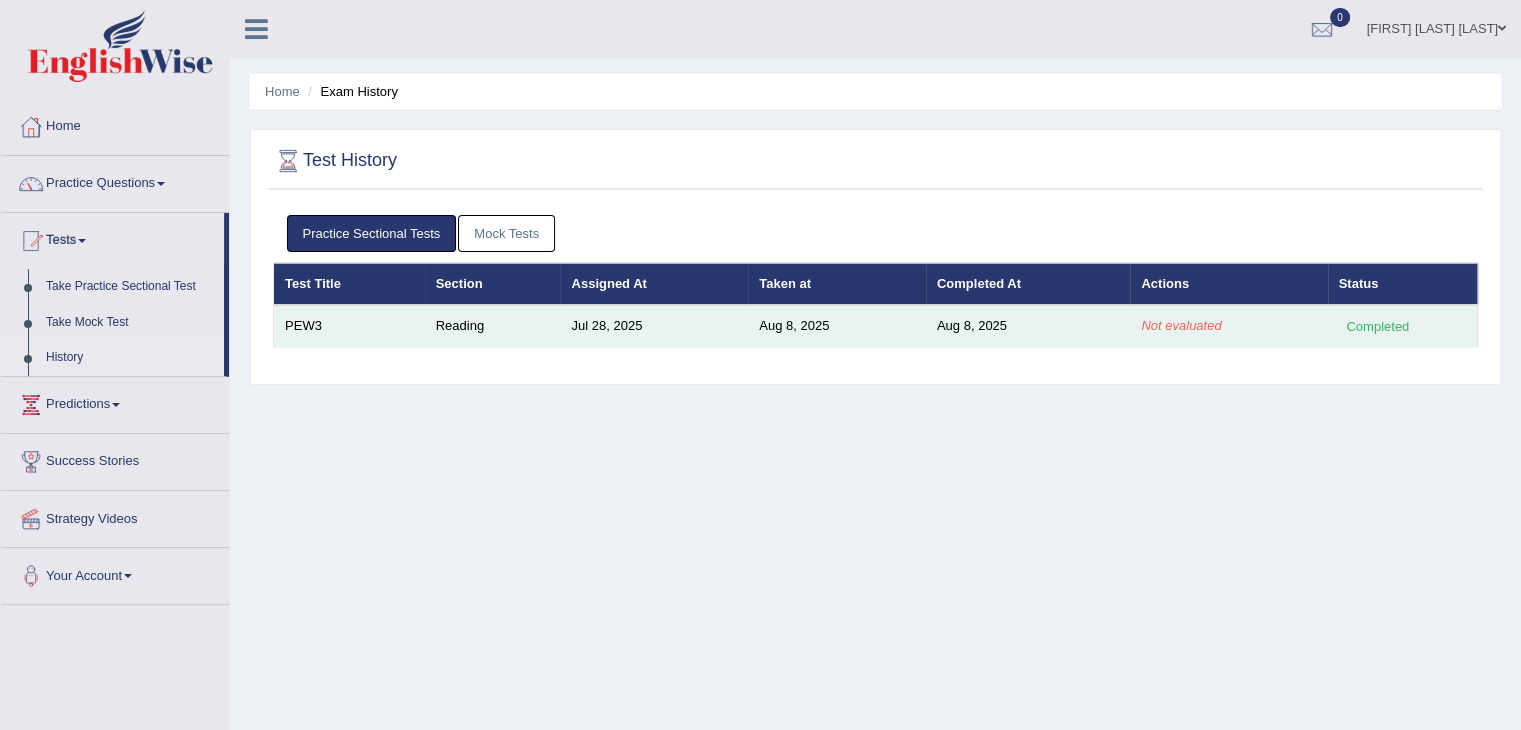click on "Not evaluated" at bounding box center (1181, 325) 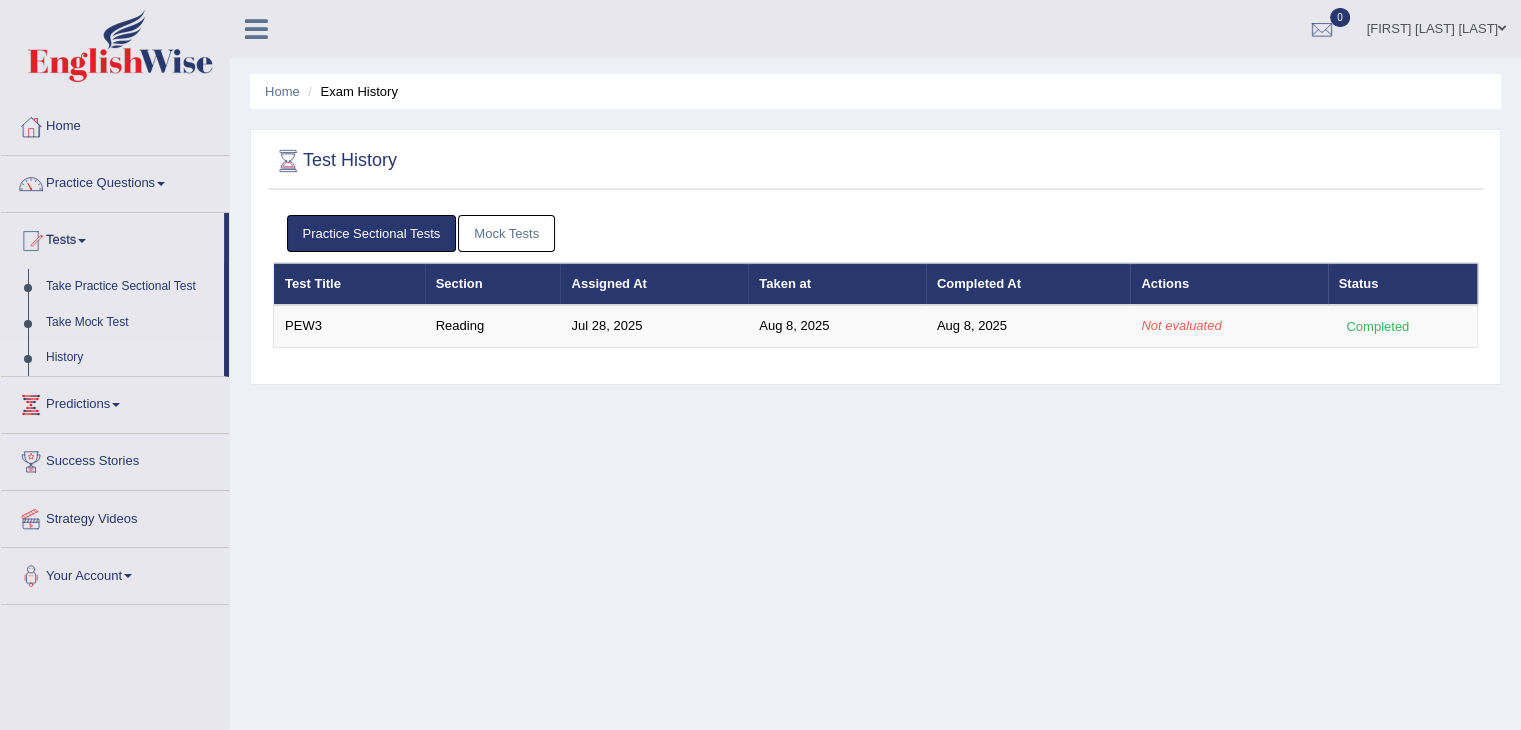 click on "Mock Tests" at bounding box center [506, 233] 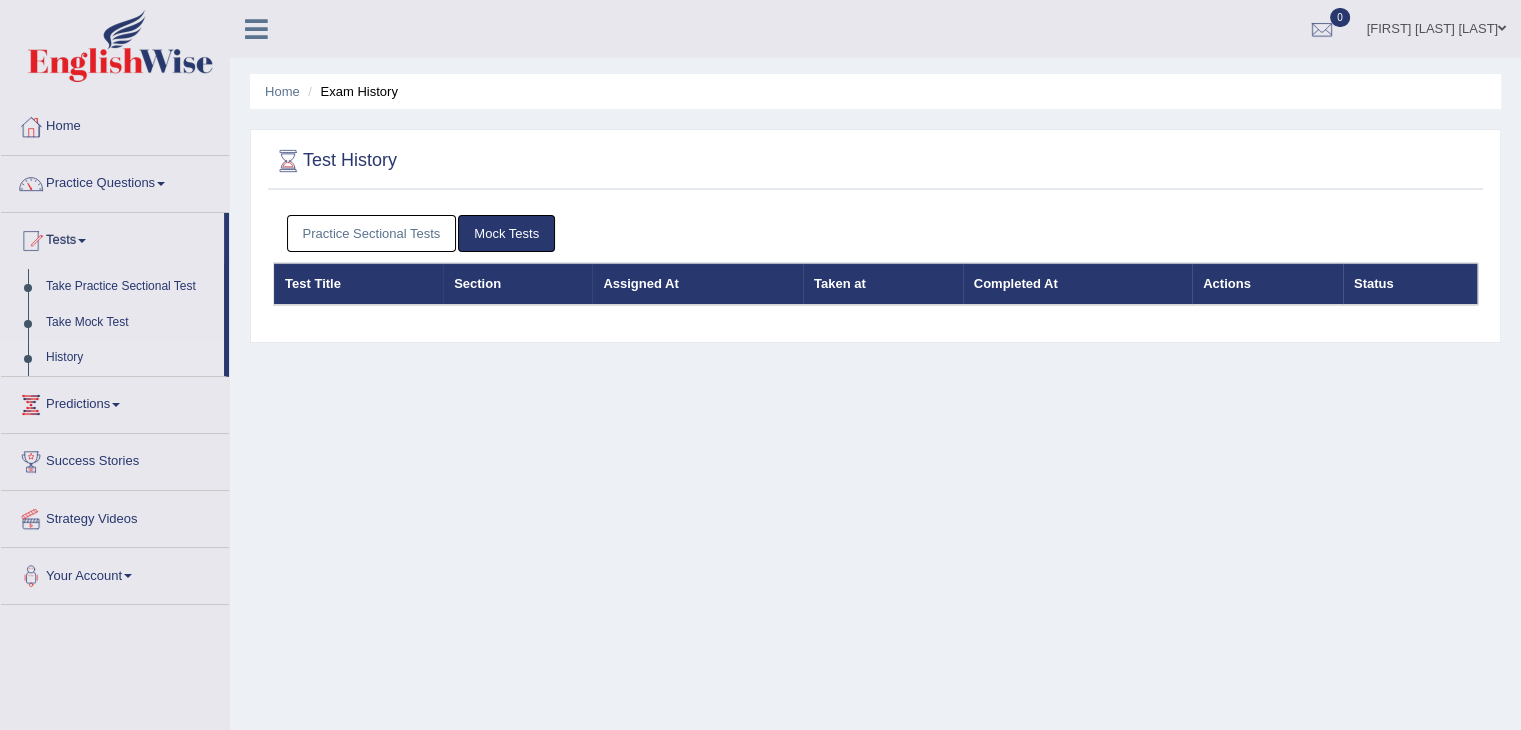 click on "Practice Sectional Tests" at bounding box center [372, 233] 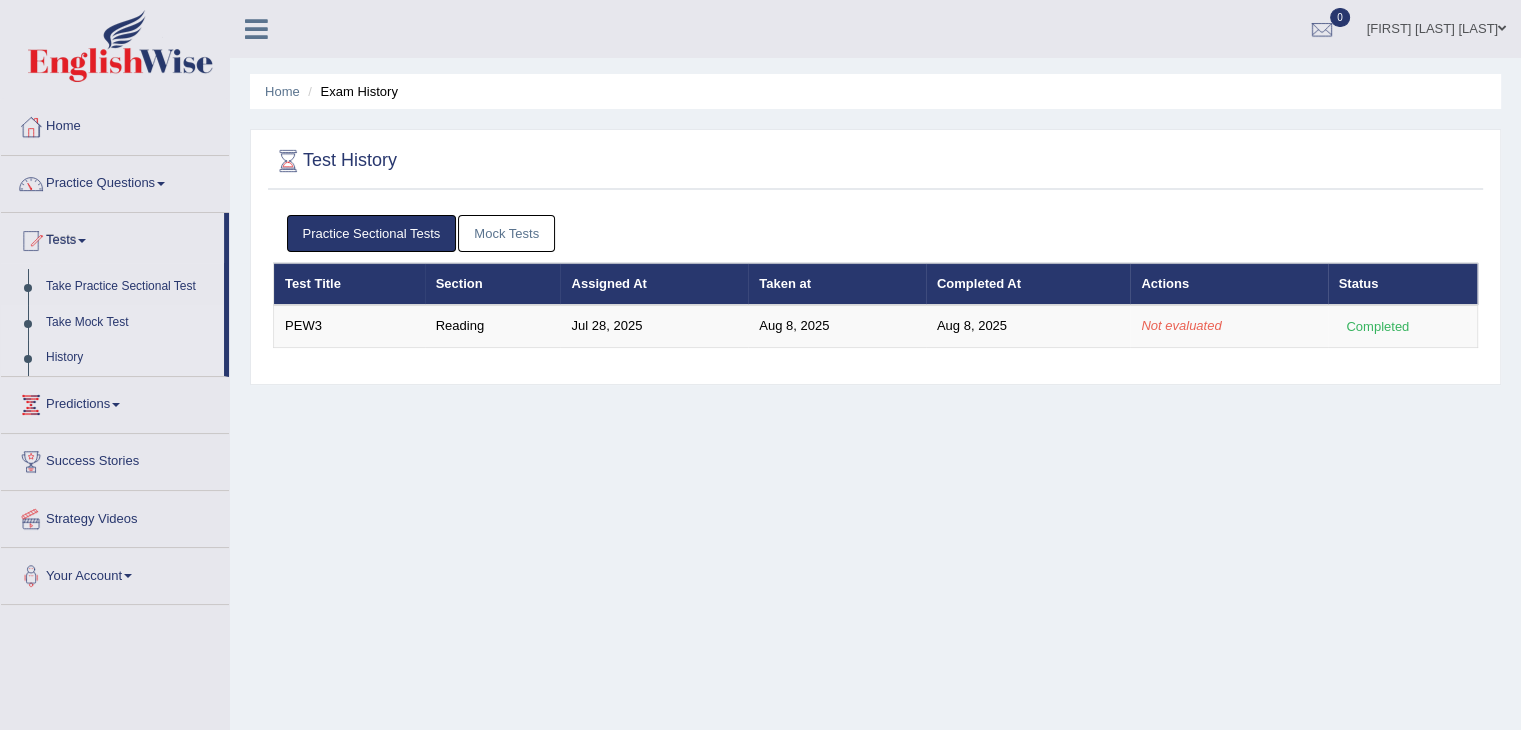 click on "Take Mock Test" at bounding box center [130, 323] 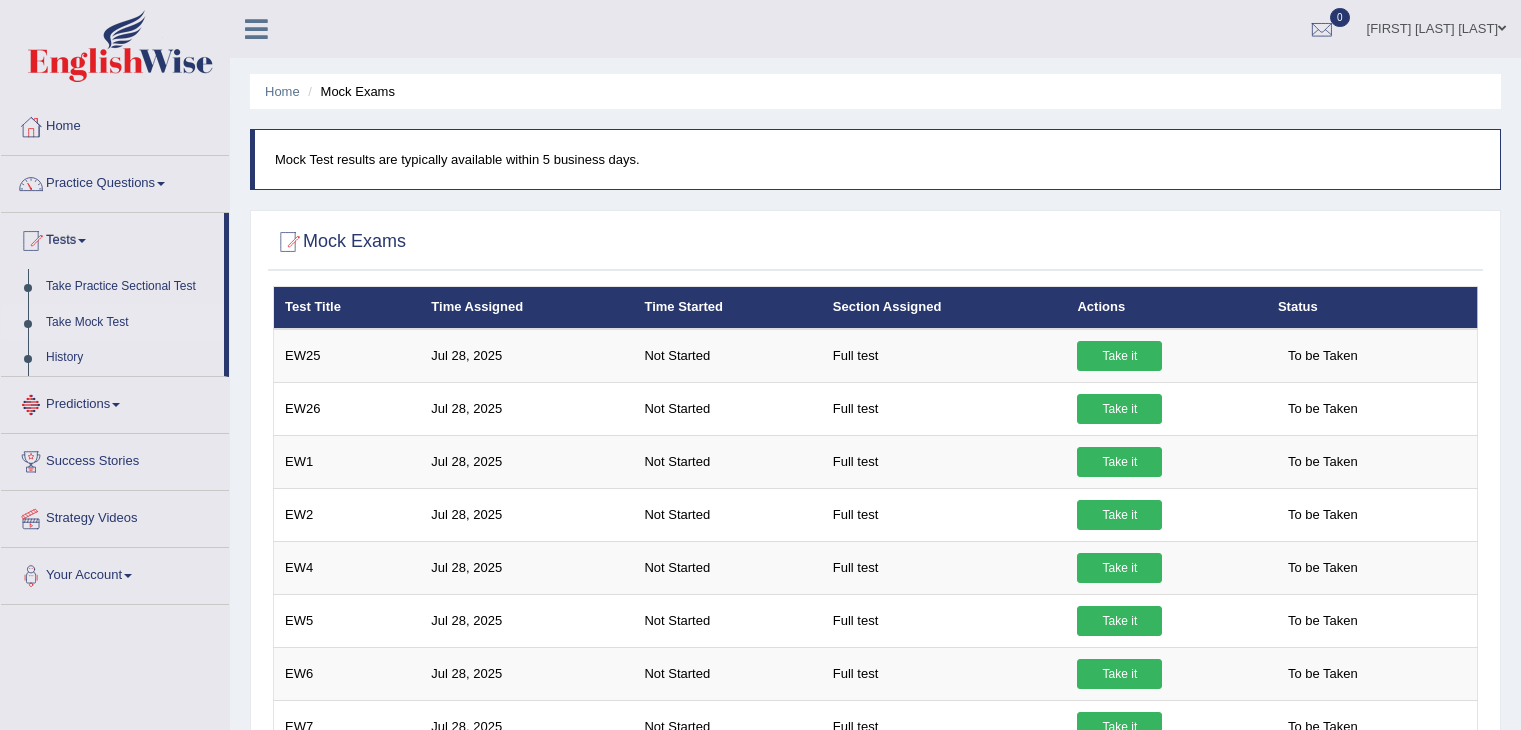 scroll, scrollTop: 0, scrollLeft: 0, axis: both 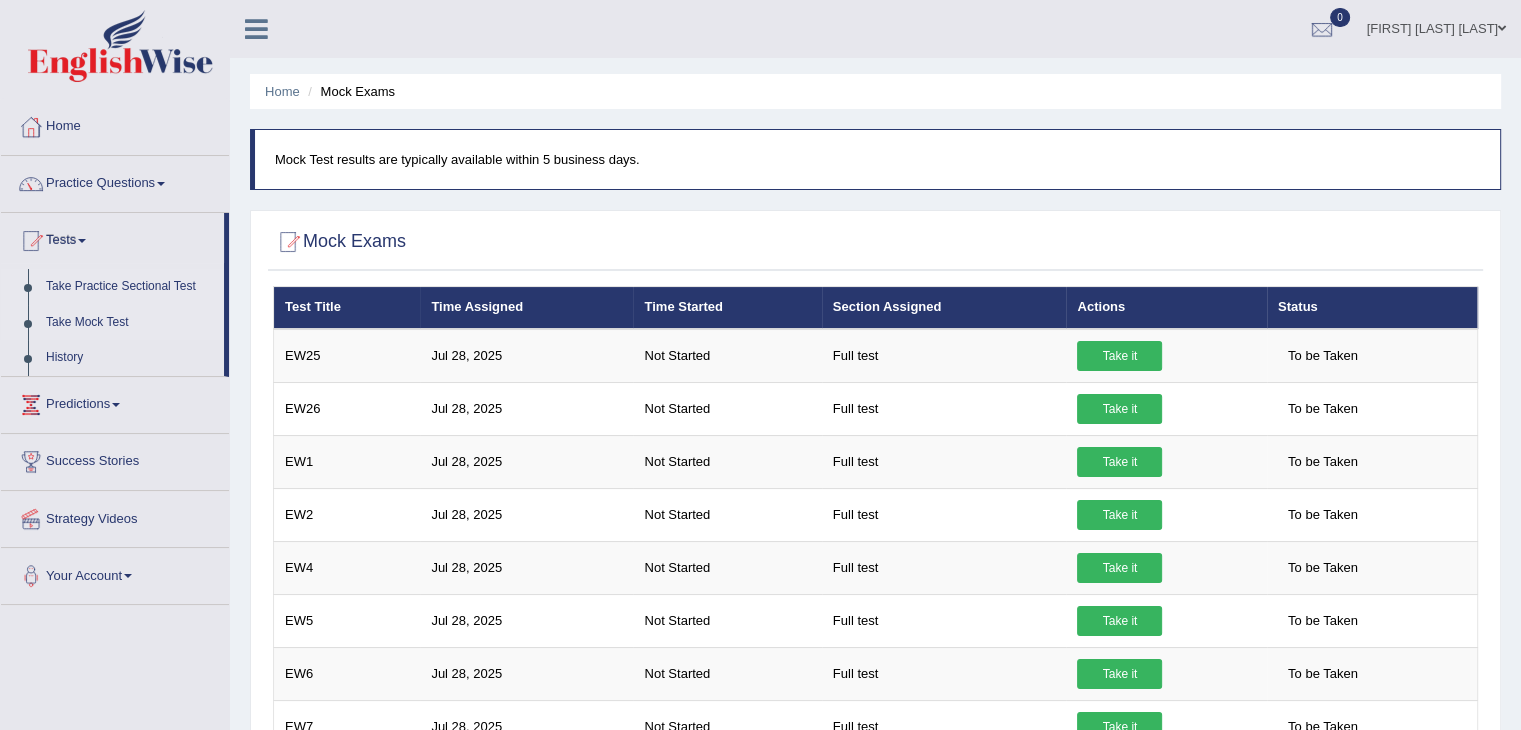 click on "Take Practice Sectional Test" at bounding box center [130, 287] 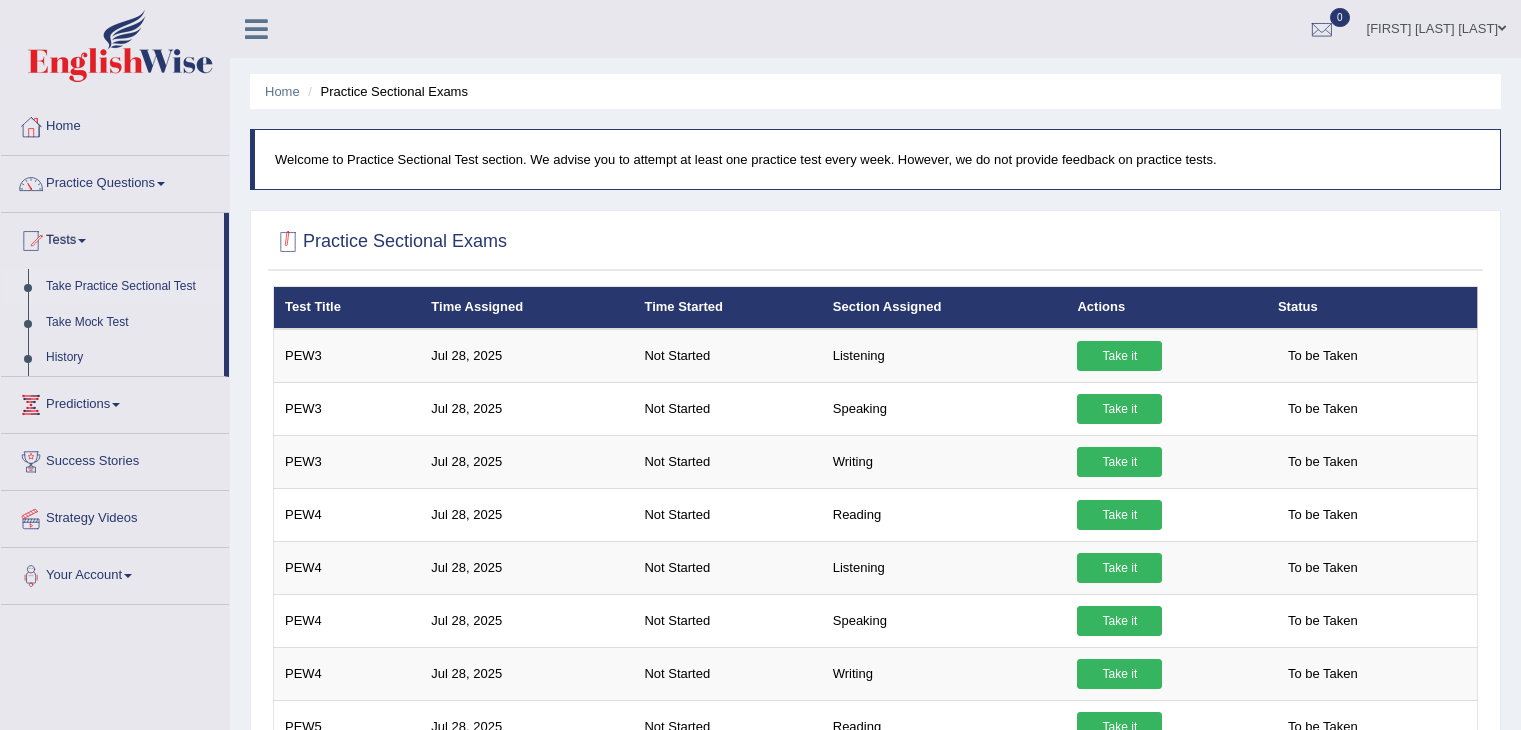 scroll, scrollTop: 0, scrollLeft: 0, axis: both 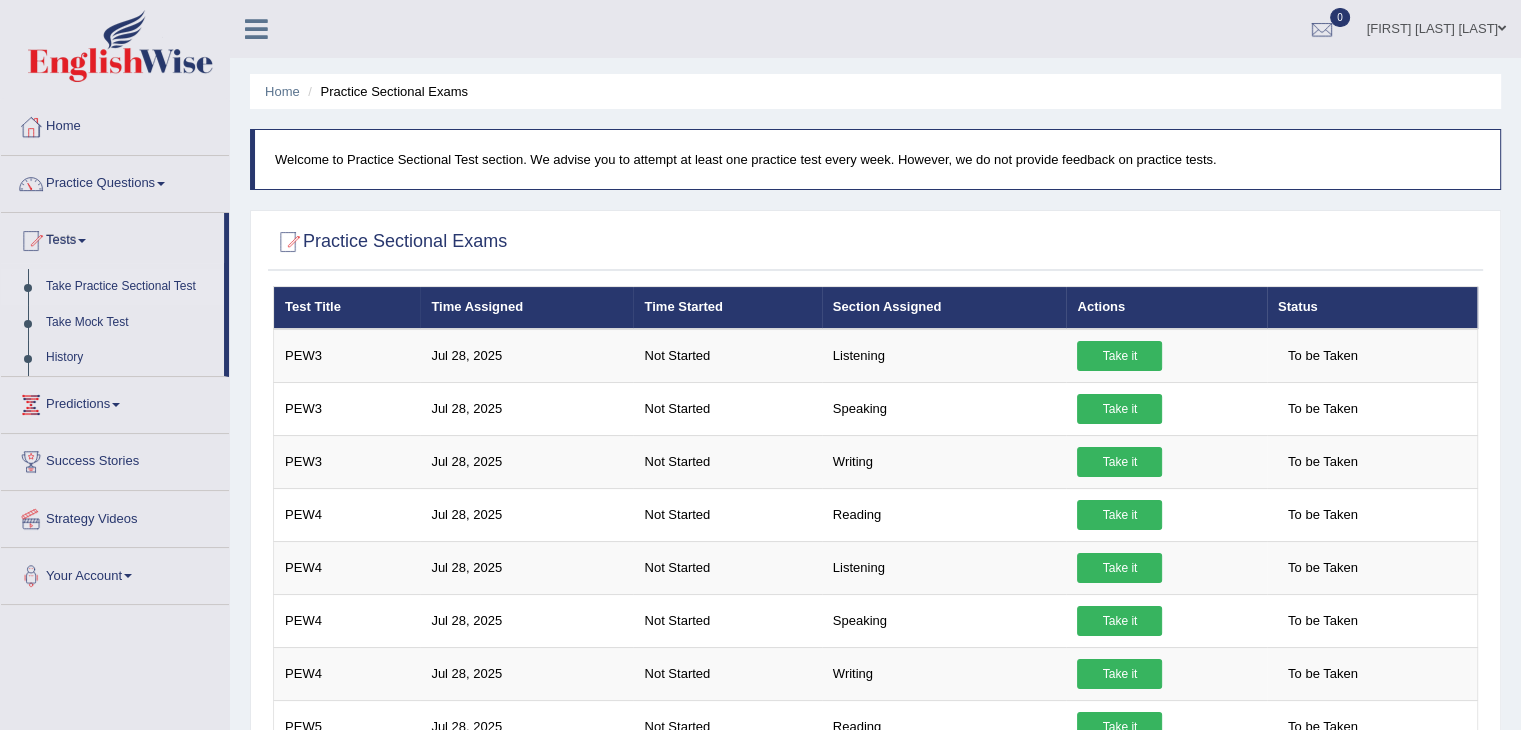 click on "Practice Sectional Exams" at bounding box center [390, 242] 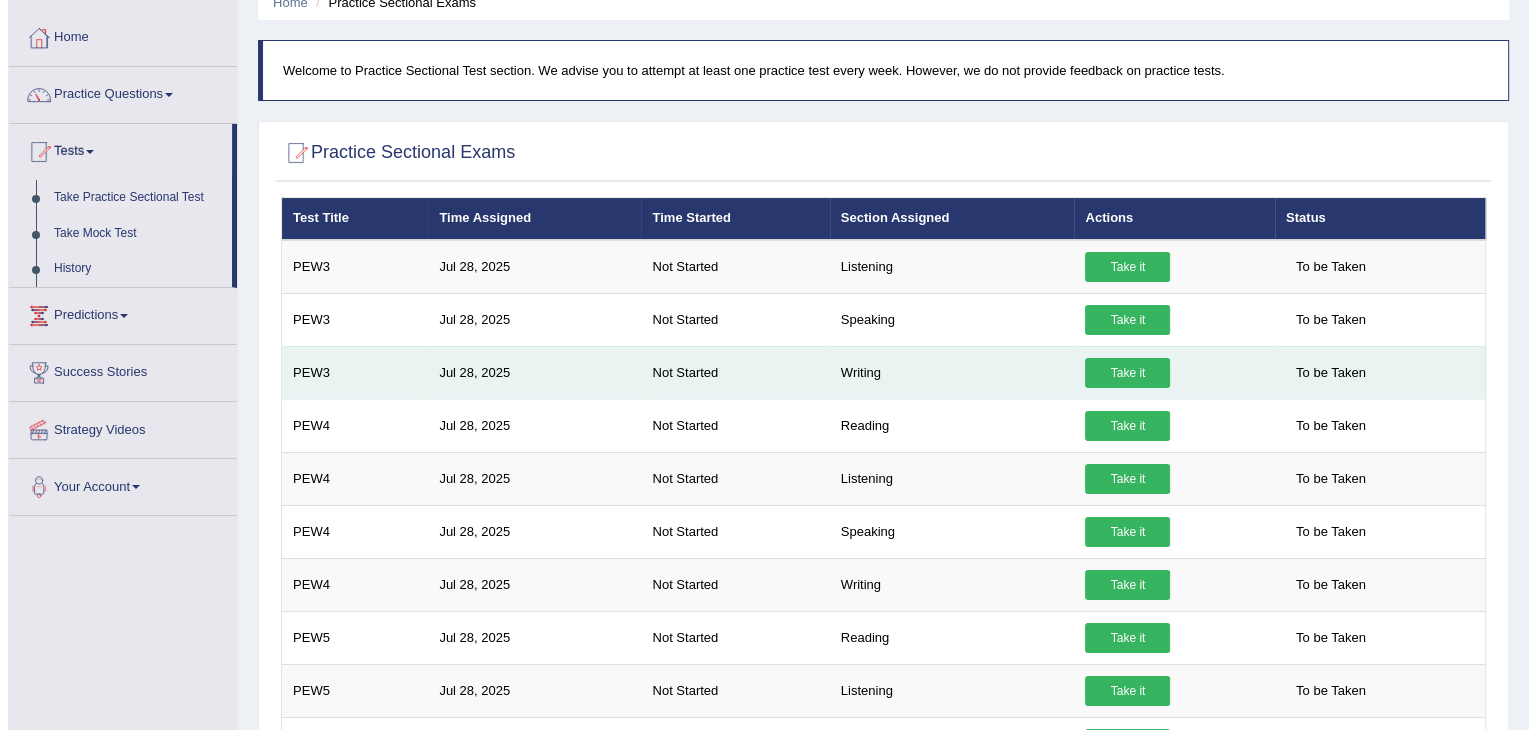 scroll, scrollTop: 0, scrollLeft: 0, axis: both 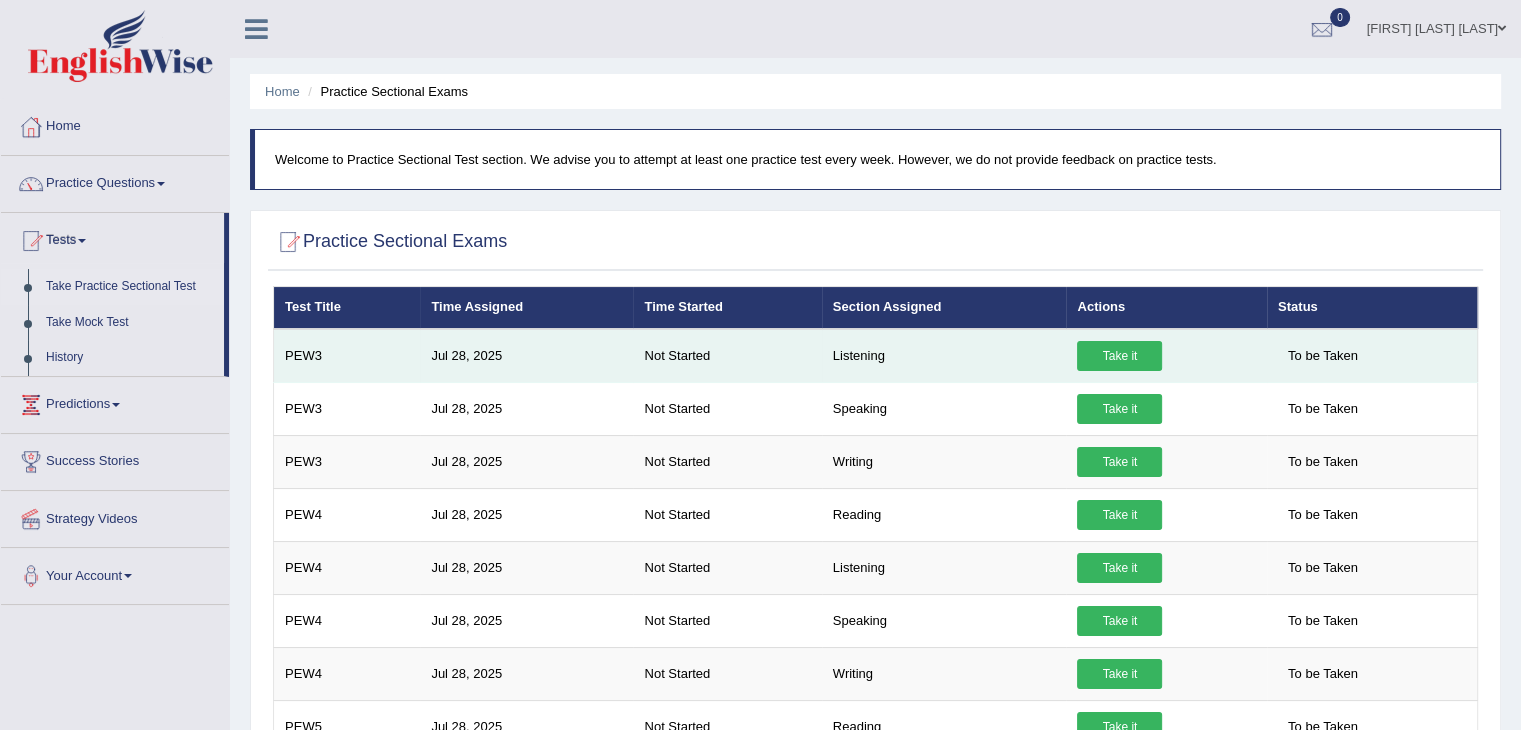 click on "Not Started" at bounding box center [727, 356] 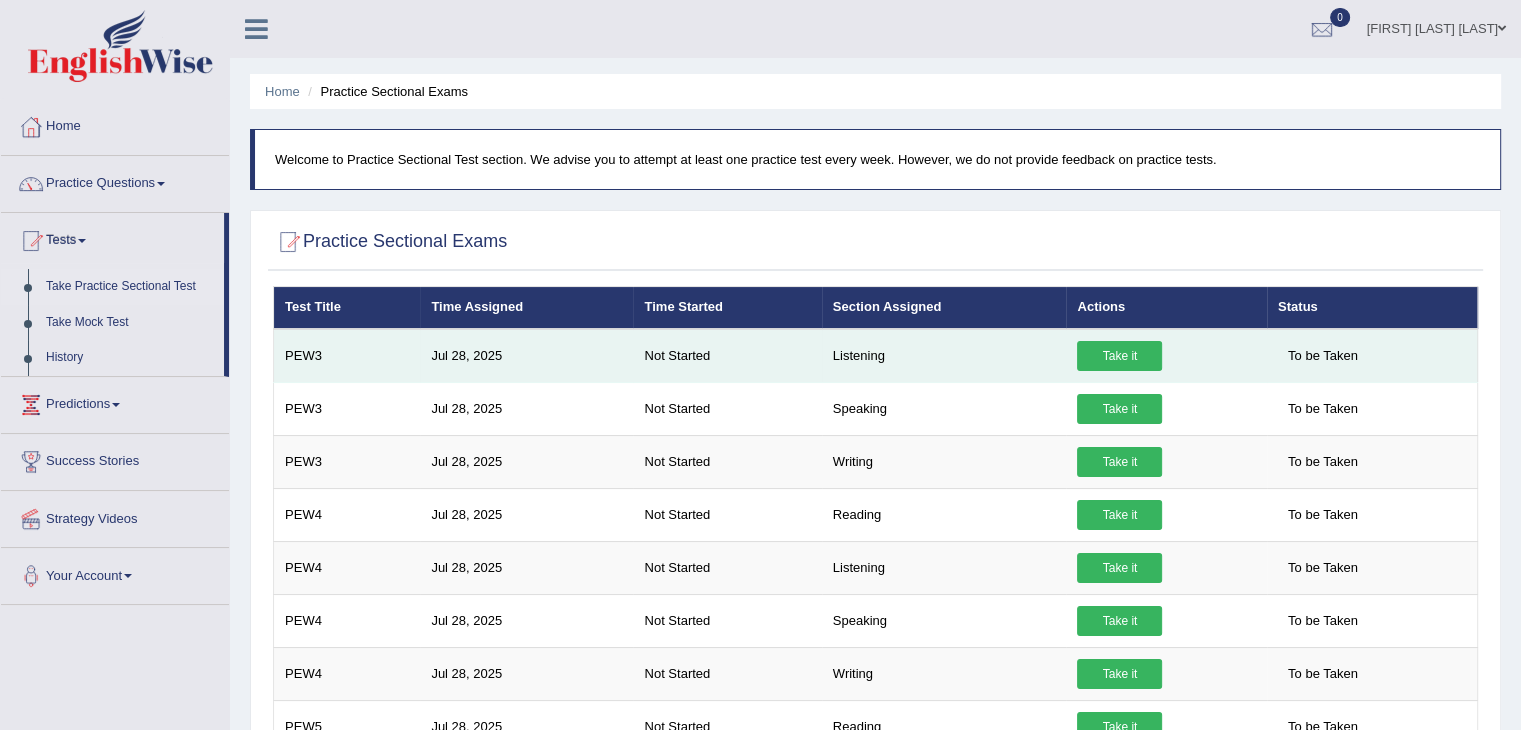click on "Take it" at bounding box center (1119, 356) 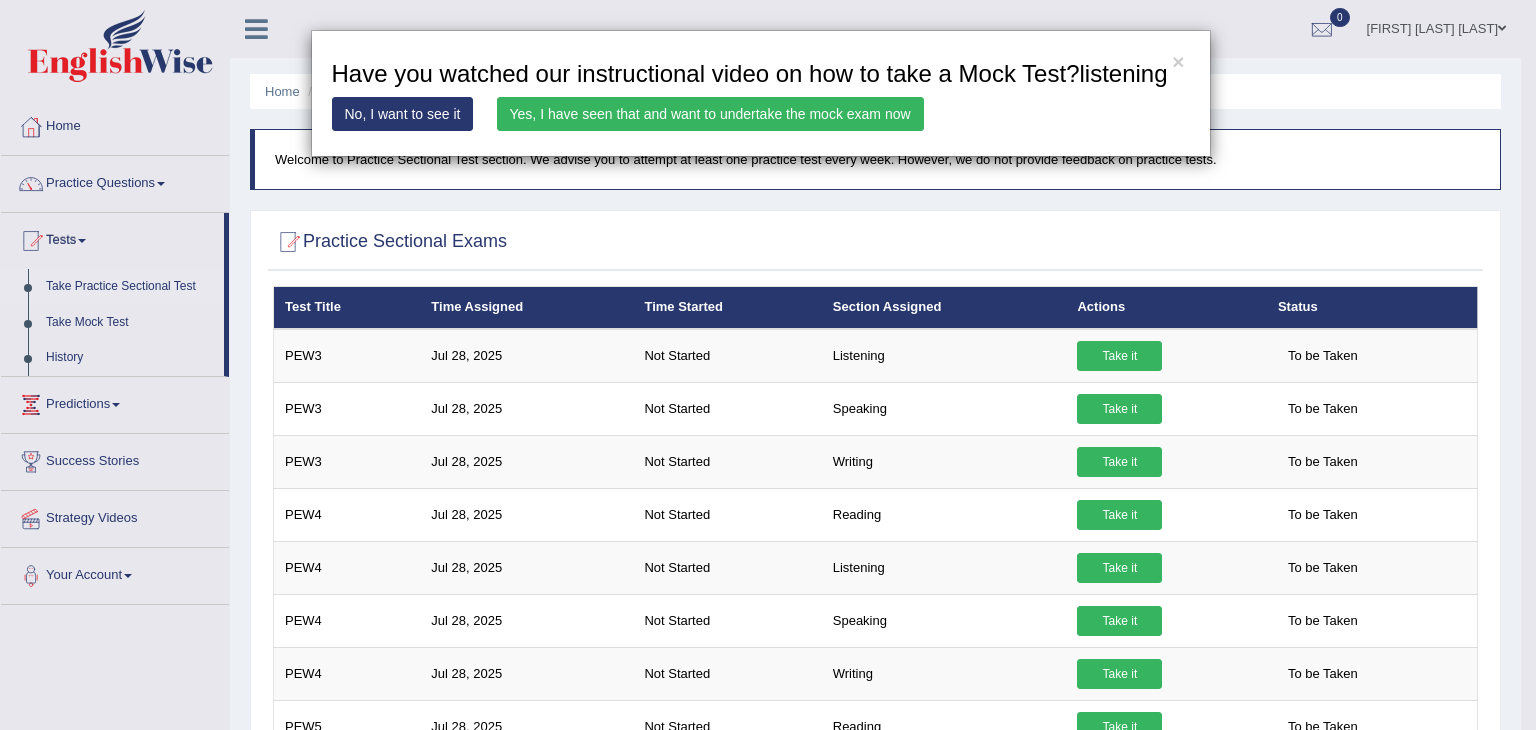 click on "Yes, I have seen that and want to undertake the mock exam now" at bounding box center (710, 114) 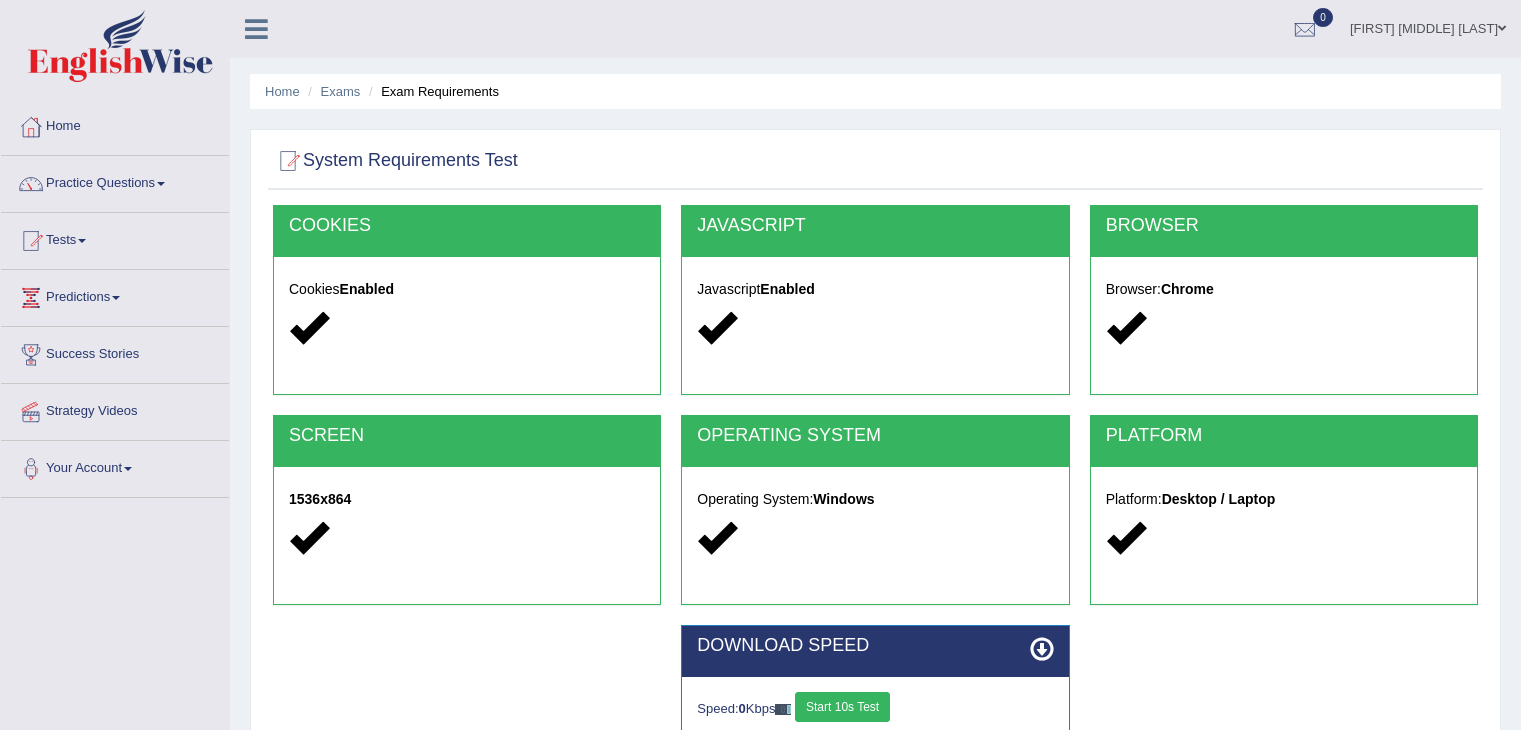 scroll, scrollTop: 0, scrollLeft: 0, axis: both 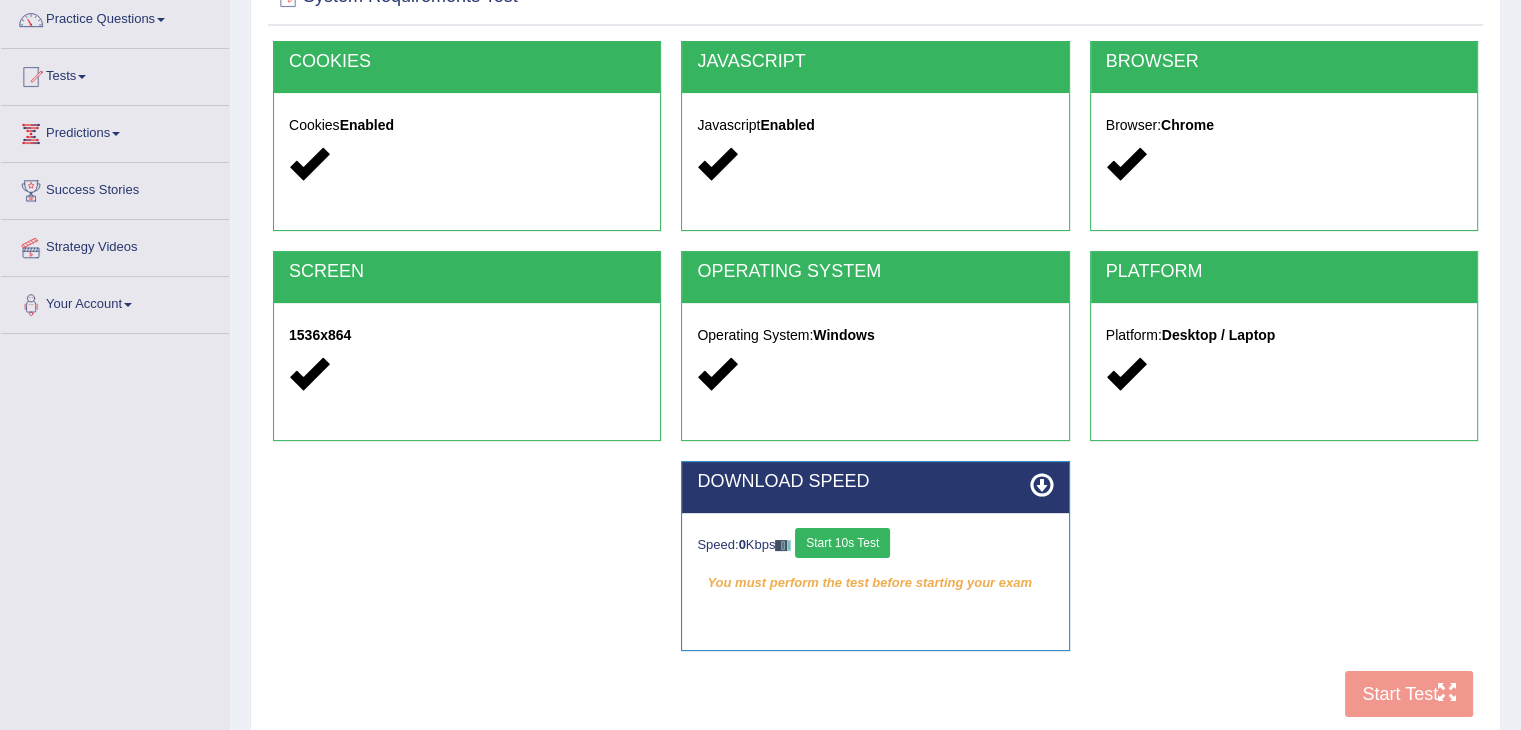 click on "Start 10s Test" at bounding box center (842, 543) 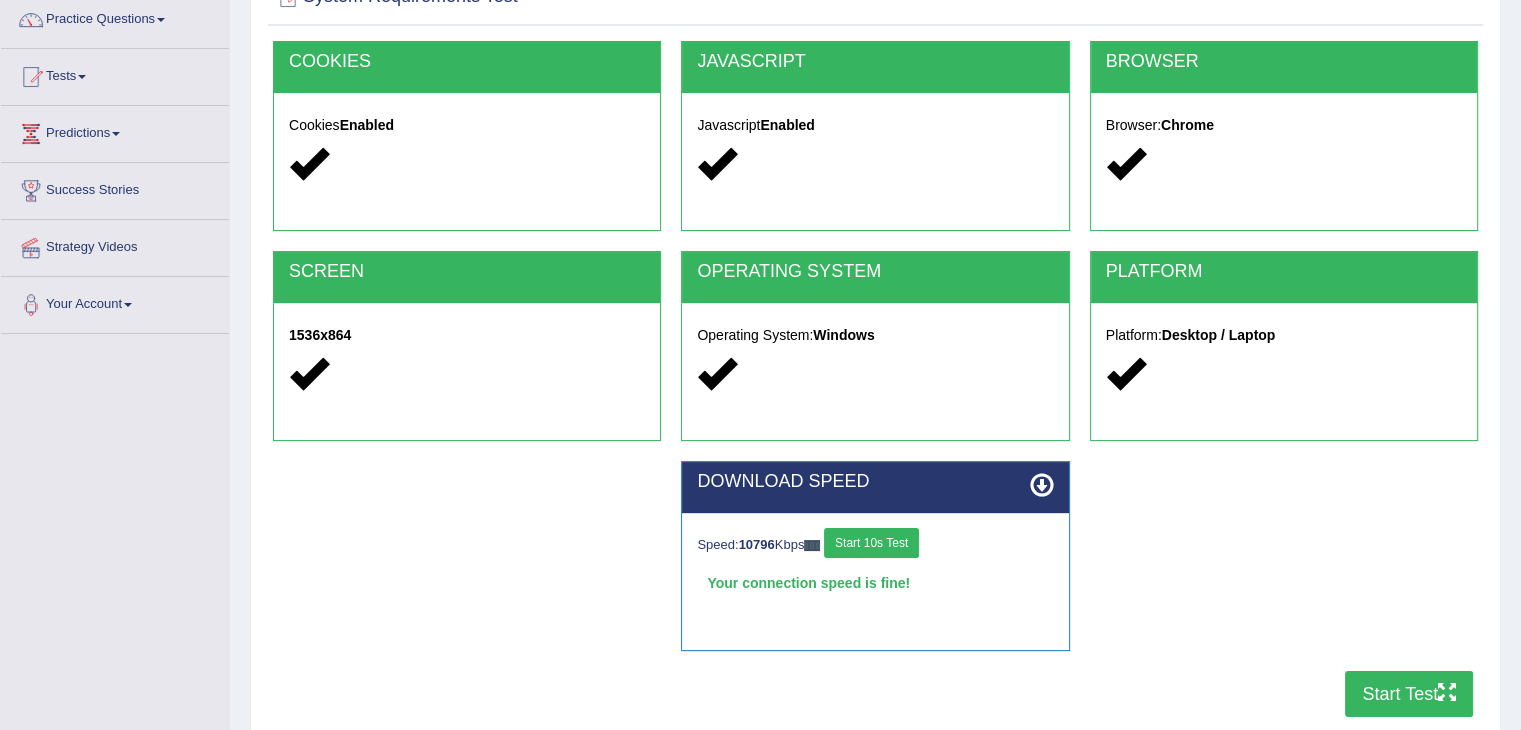 scroll, scrollTop: 0, scrollLeft: 0, axis: both 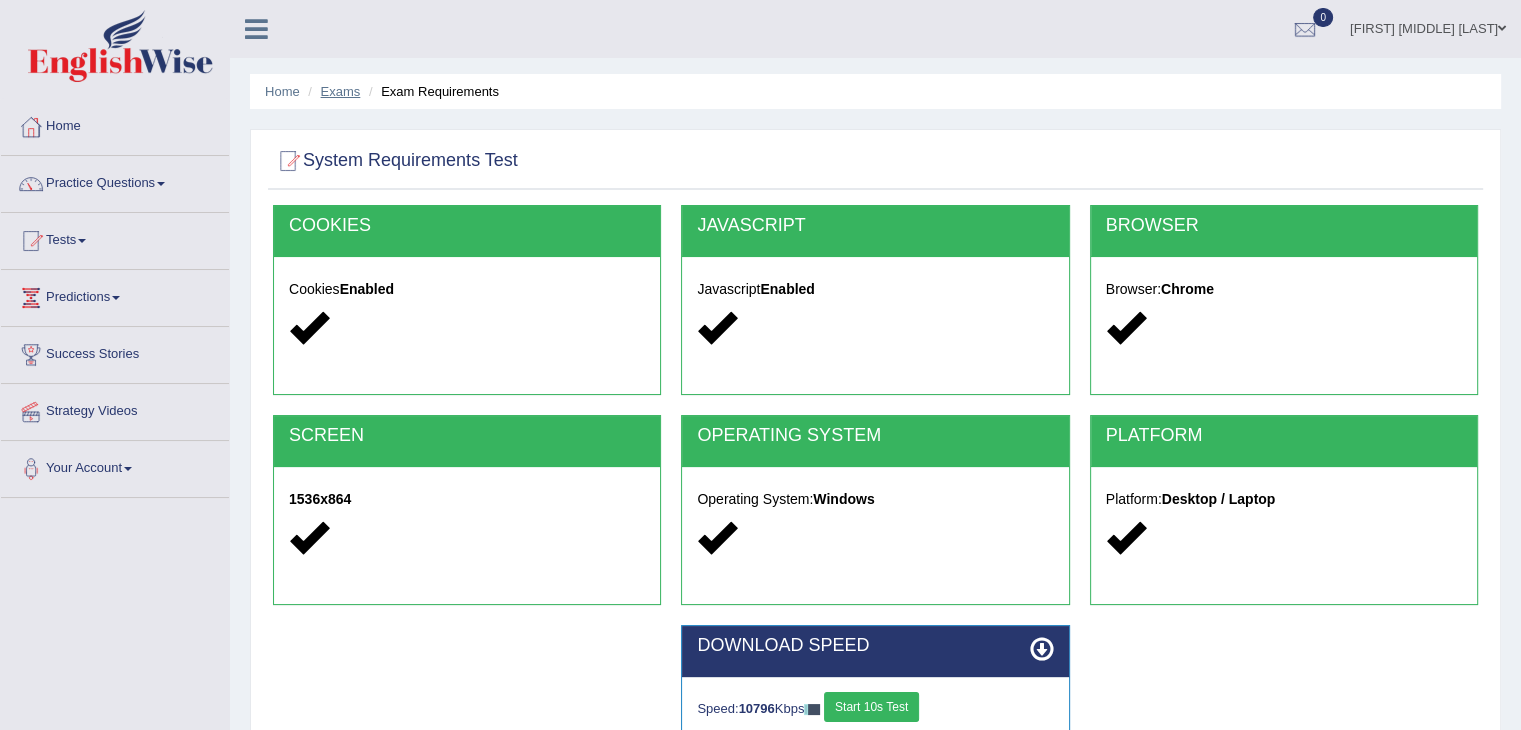 click on "Exams" at bounding box center [341, 91] 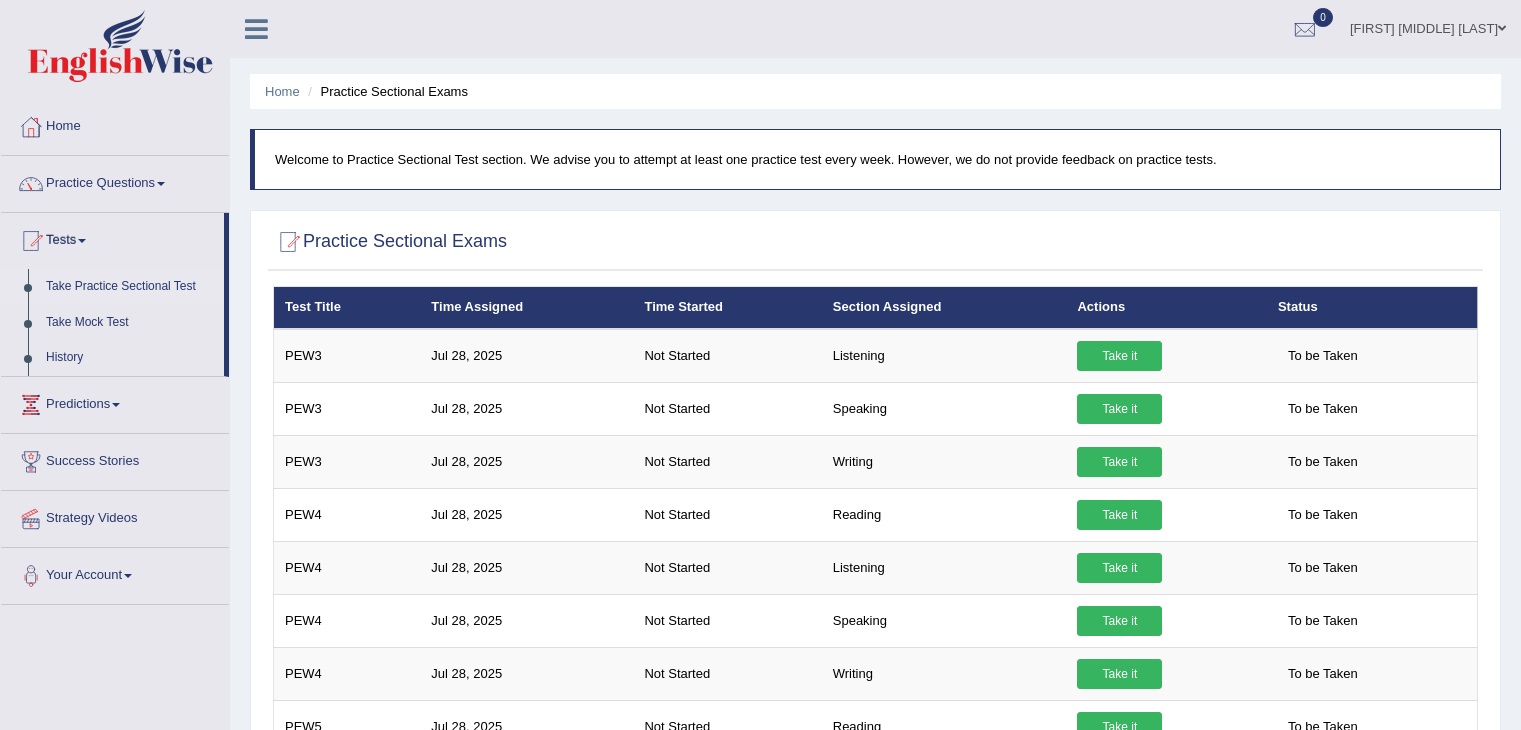 scroll, scrollTop: 0, scrollLeft: 0, axis: both 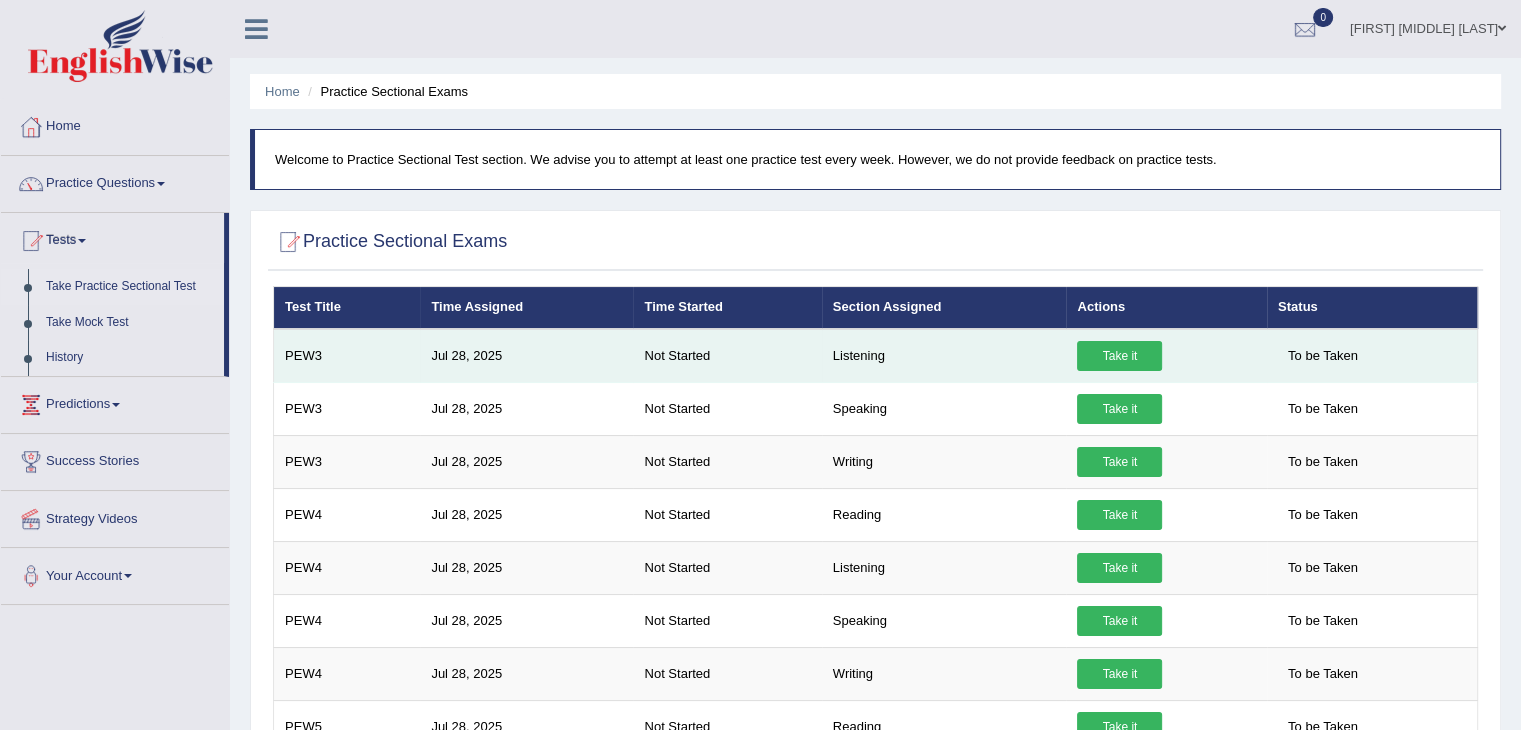 click on "Take it" at bounding box center [1119, 356] 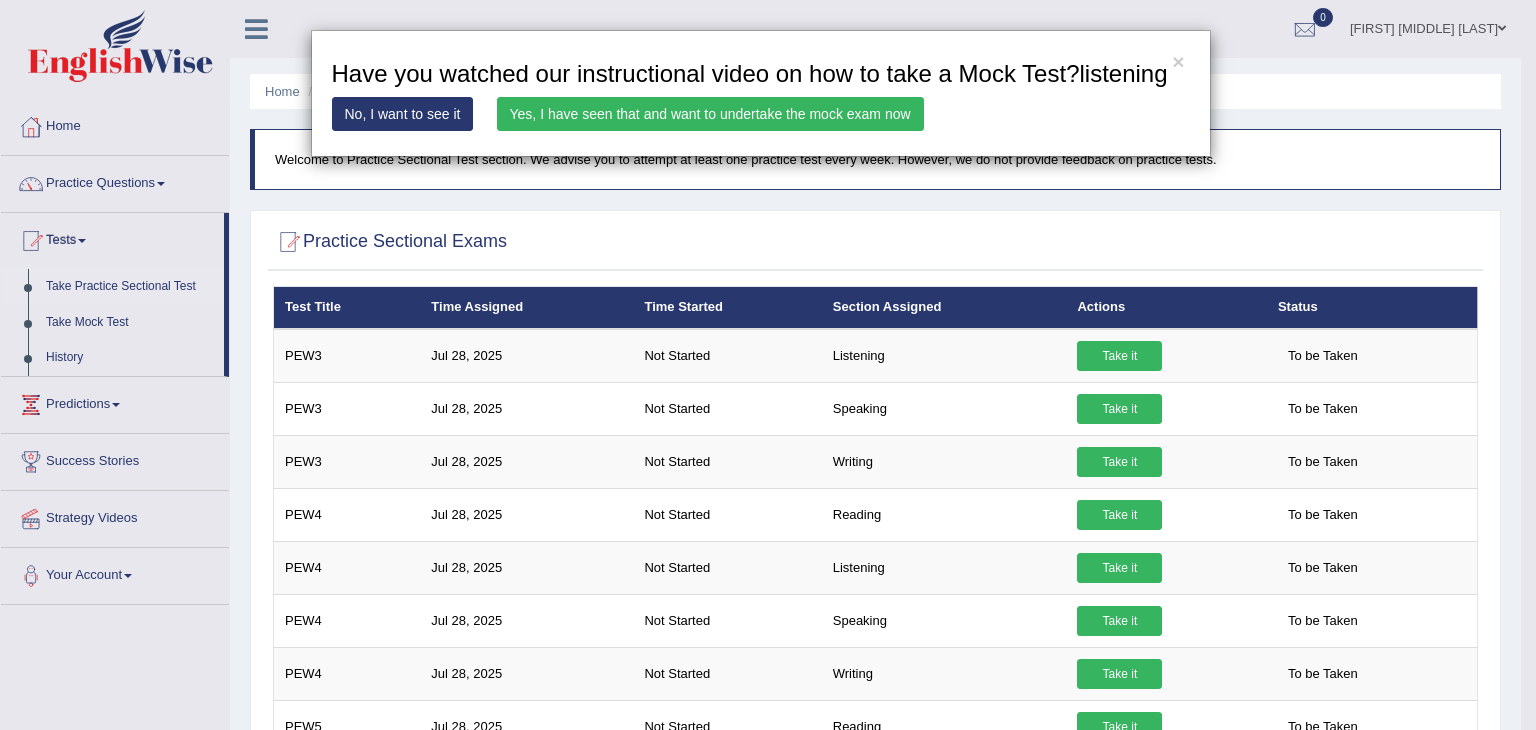 click on "No, I want to see it" at bounding box center (403, 114) 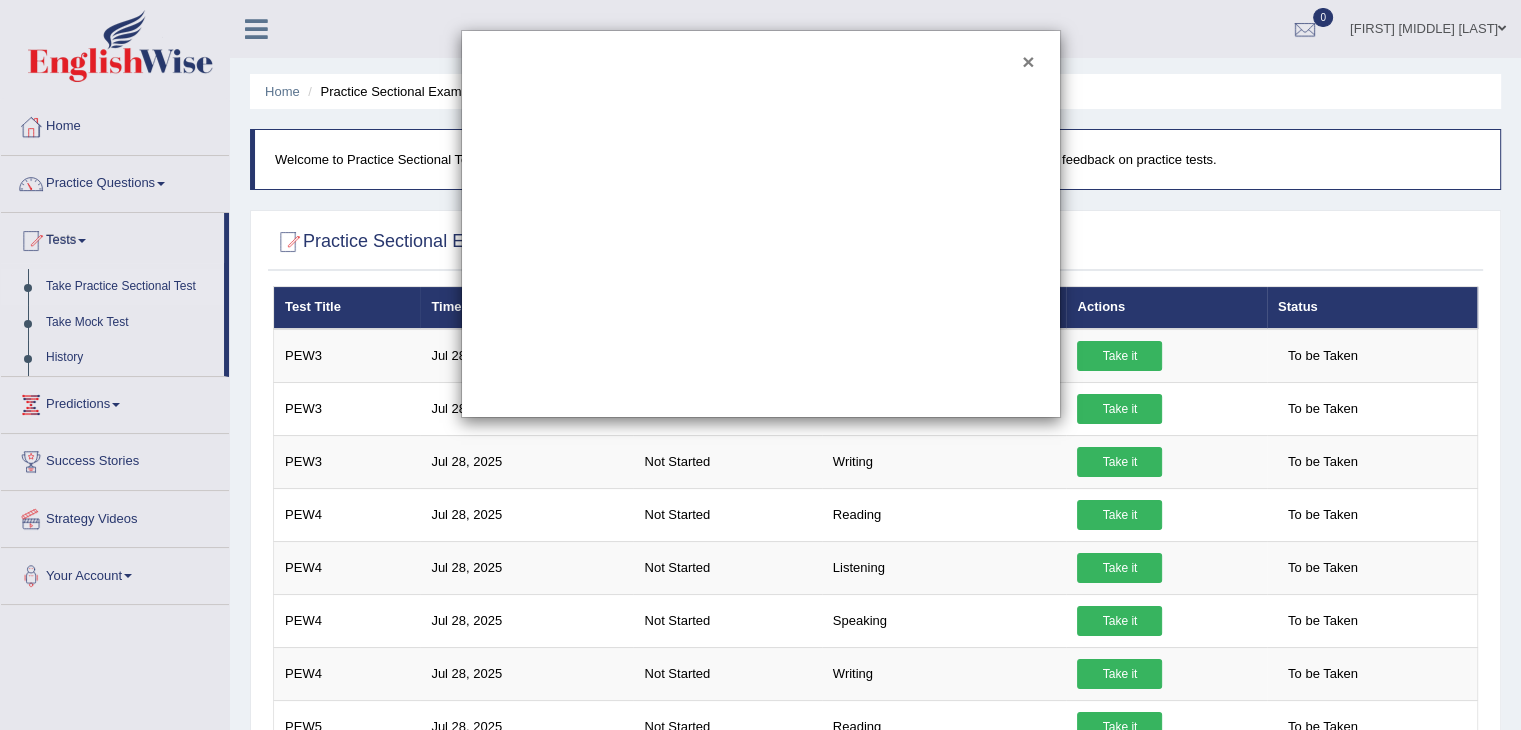 click on "×" at bounding box center (1028, 61) 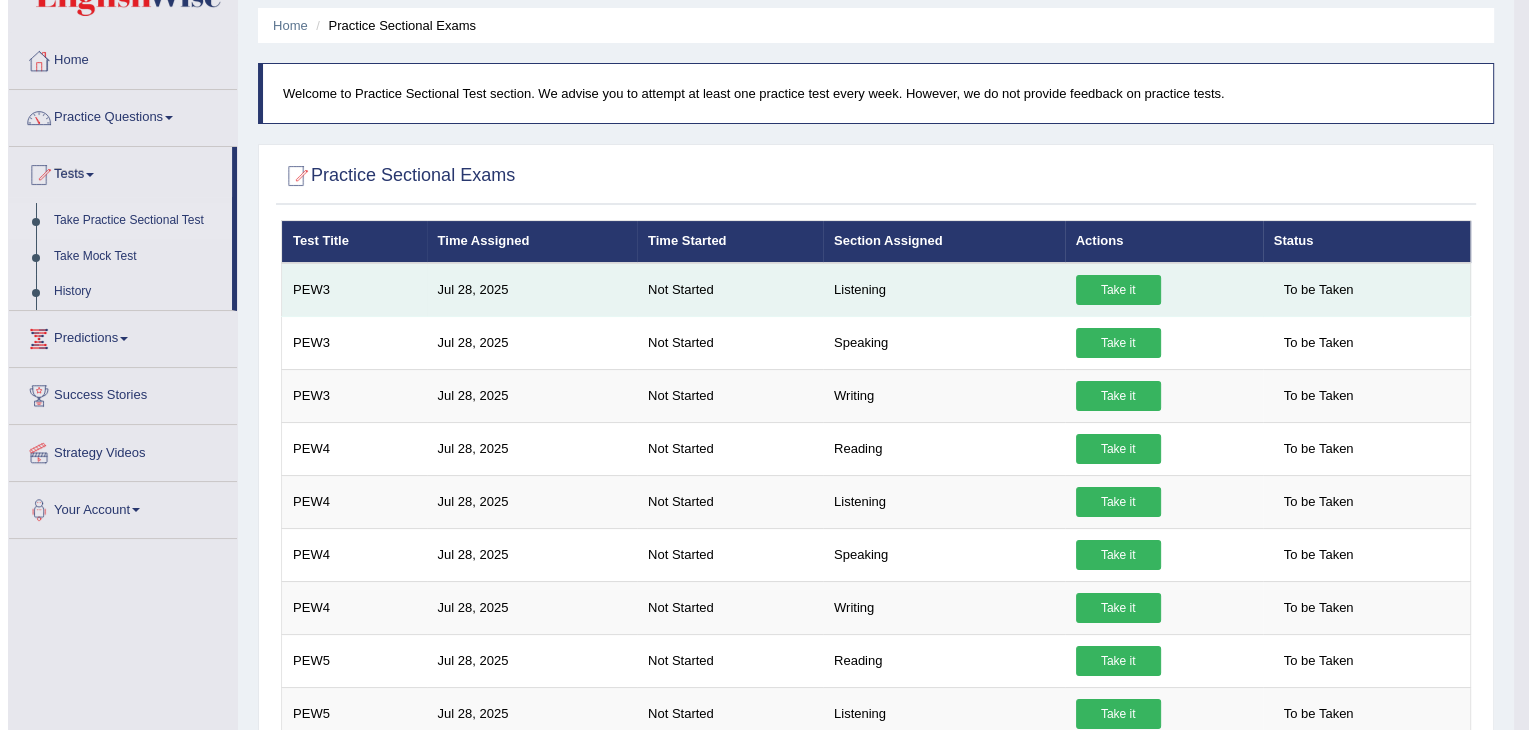 scroll, scrollTop: 0, scrollLeft: 0, axis: both 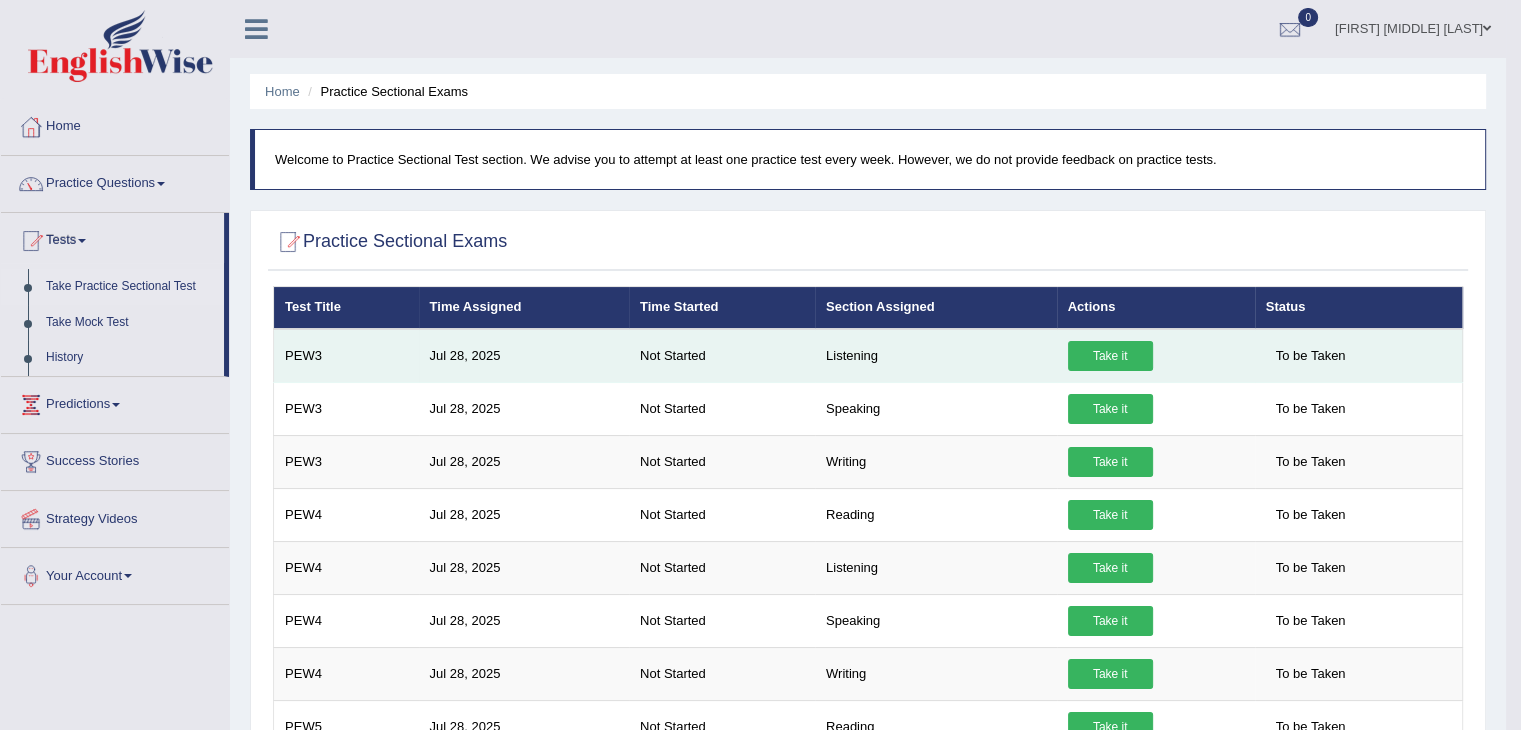 click on "Take it" at bounding box center (1110, 356) 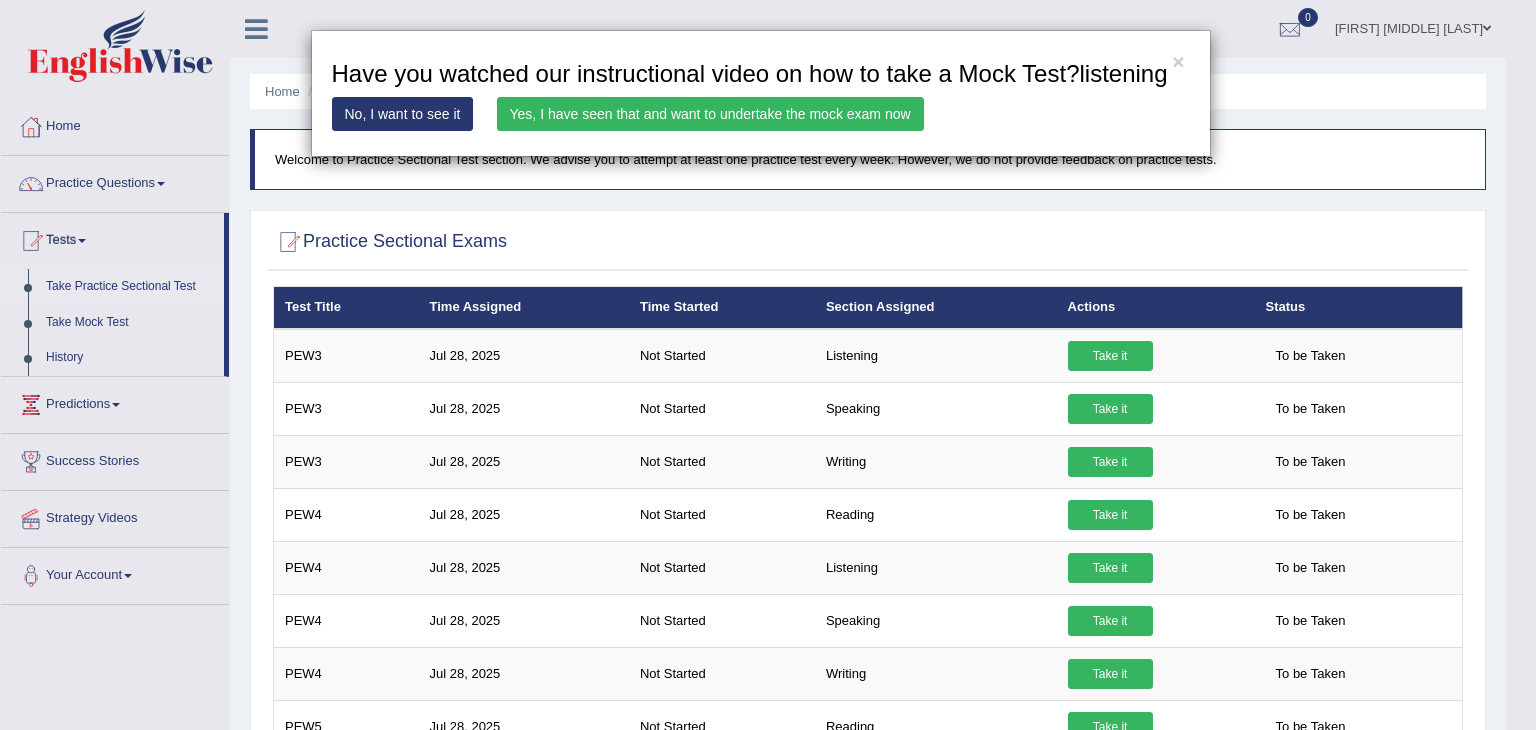 click on "Yes, I have seen that and want to undertake the mock exam now" at bounding box center [710, 114] 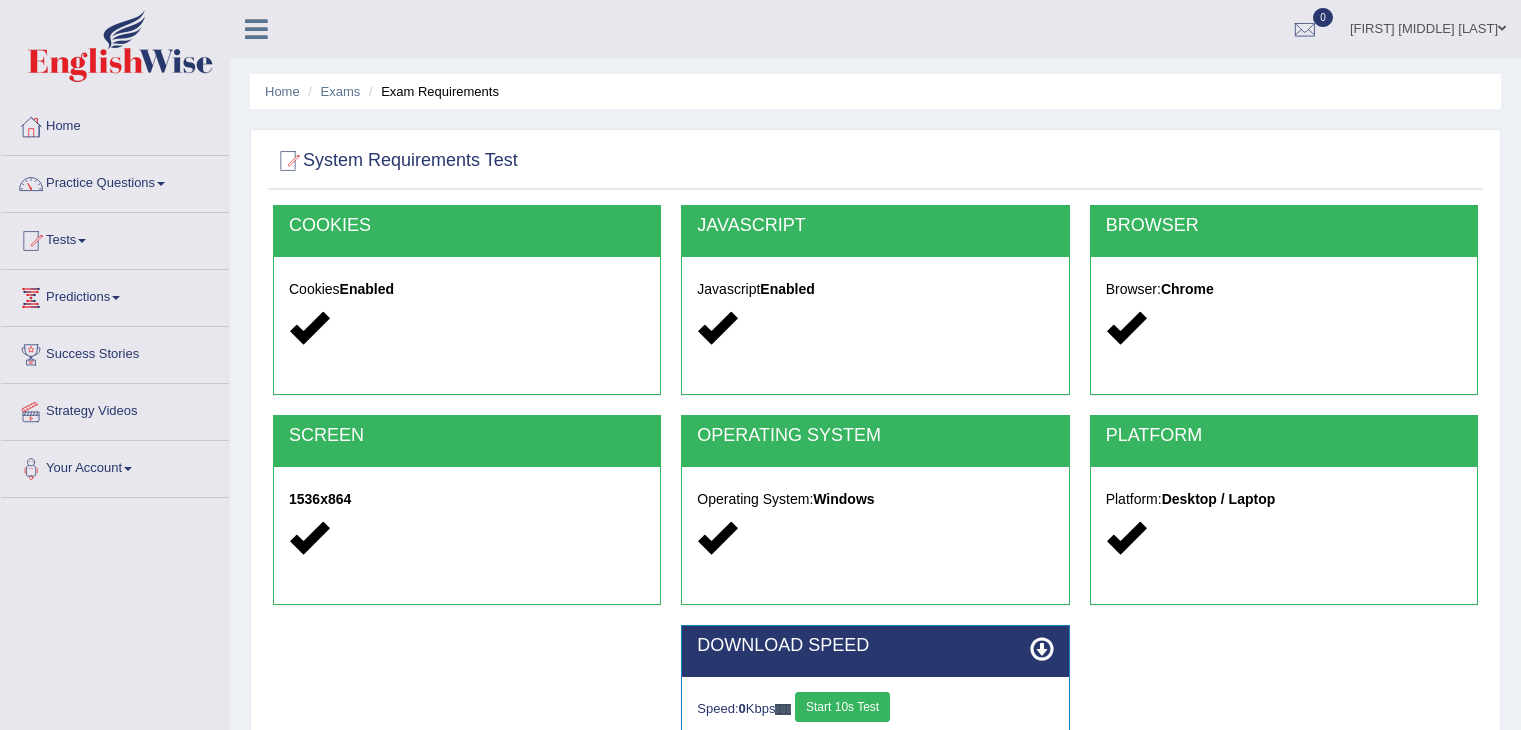 scroll, scrollTop: 0, scrollLeft: 0, axis: both 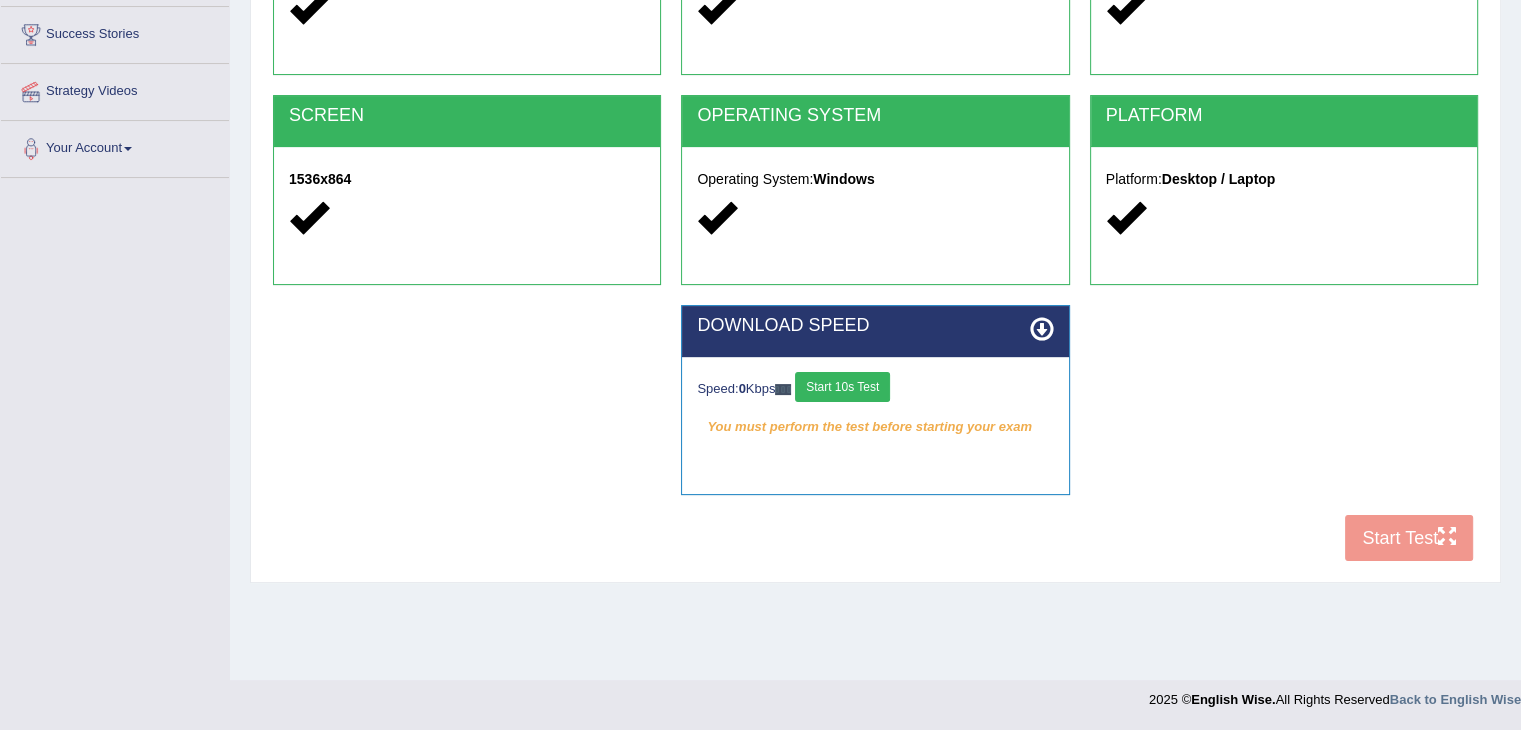 click on "Start 10s Test" at bounding box center [842, 387] 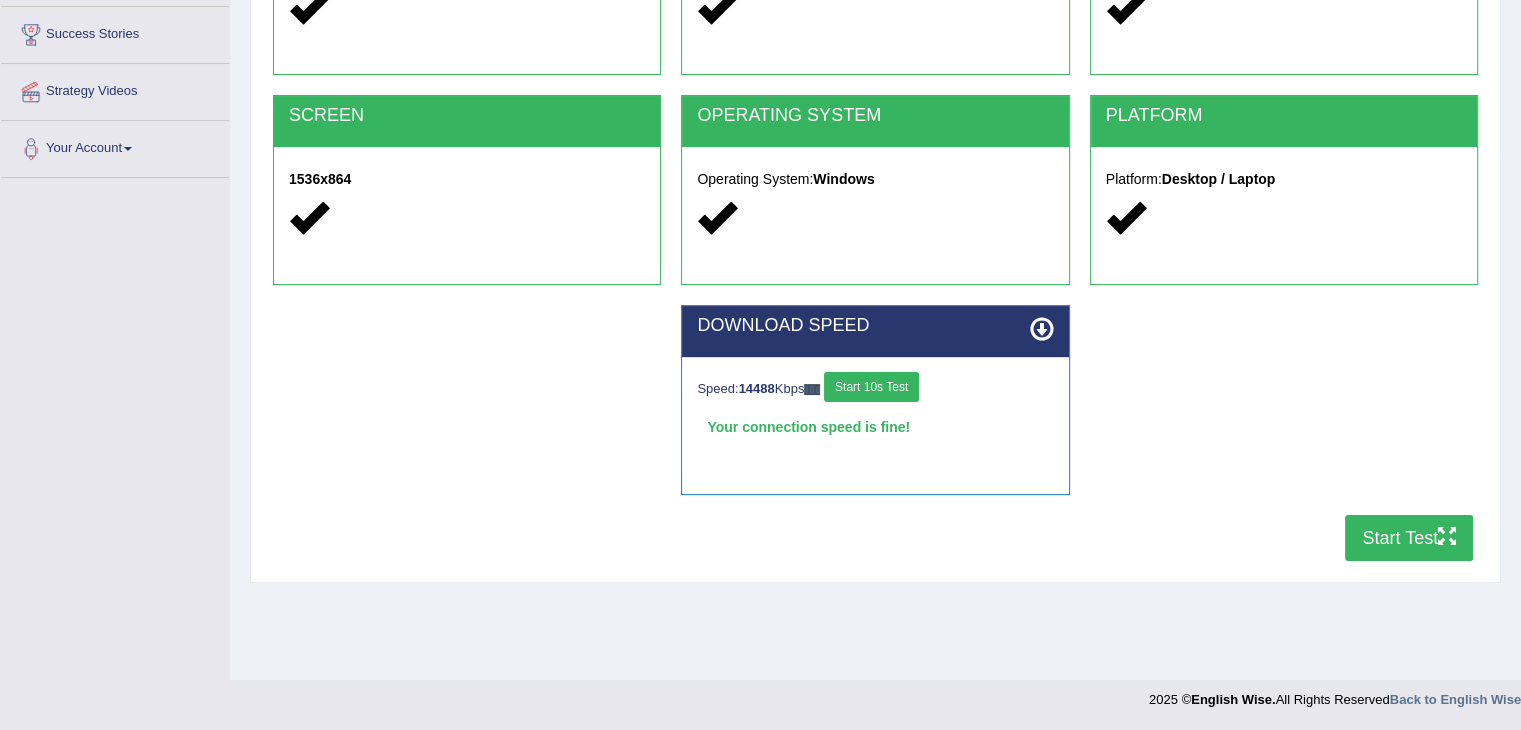 click on "Start Test" at bounding box center [1409, 538] 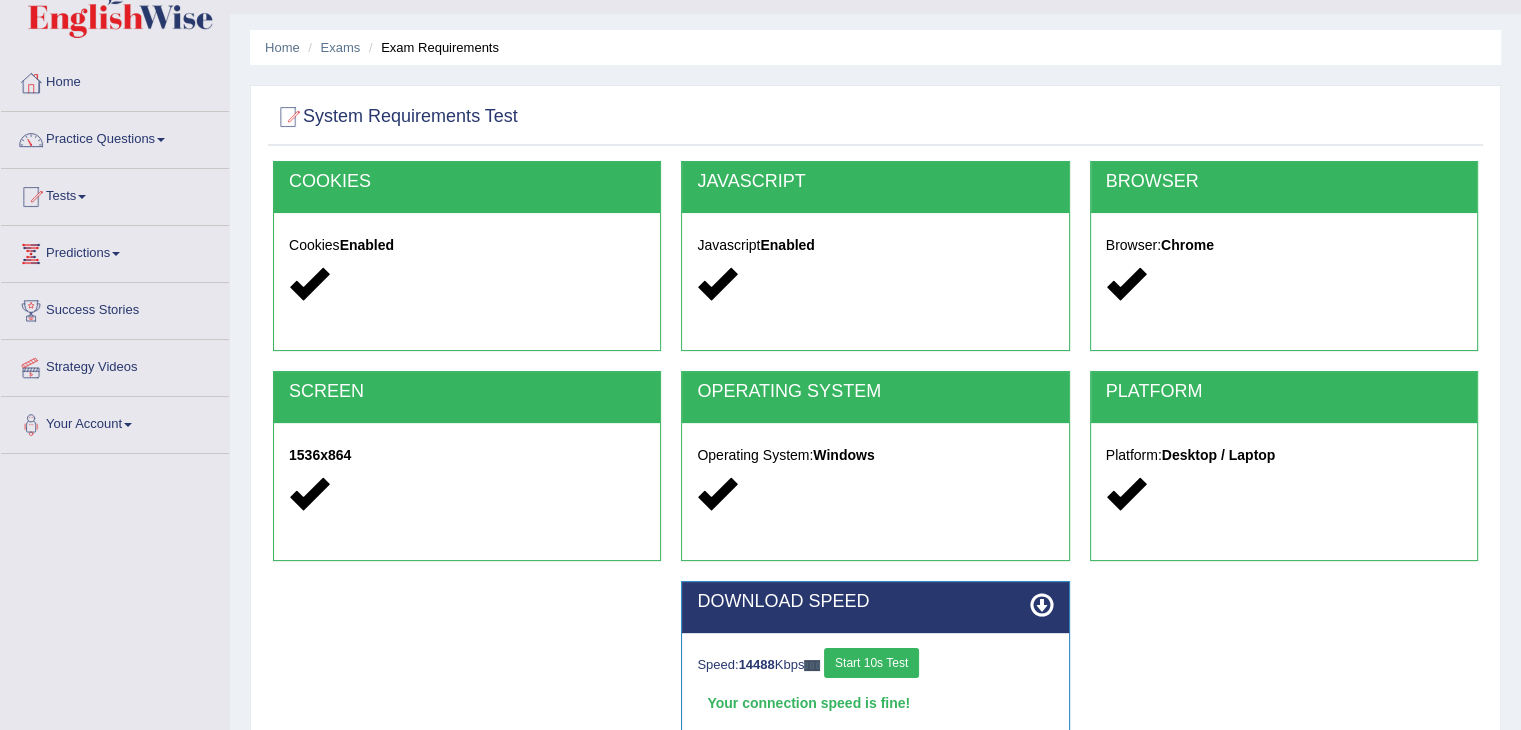 scroll, scrollTop: 0, scrollLeft: 0, axis: both 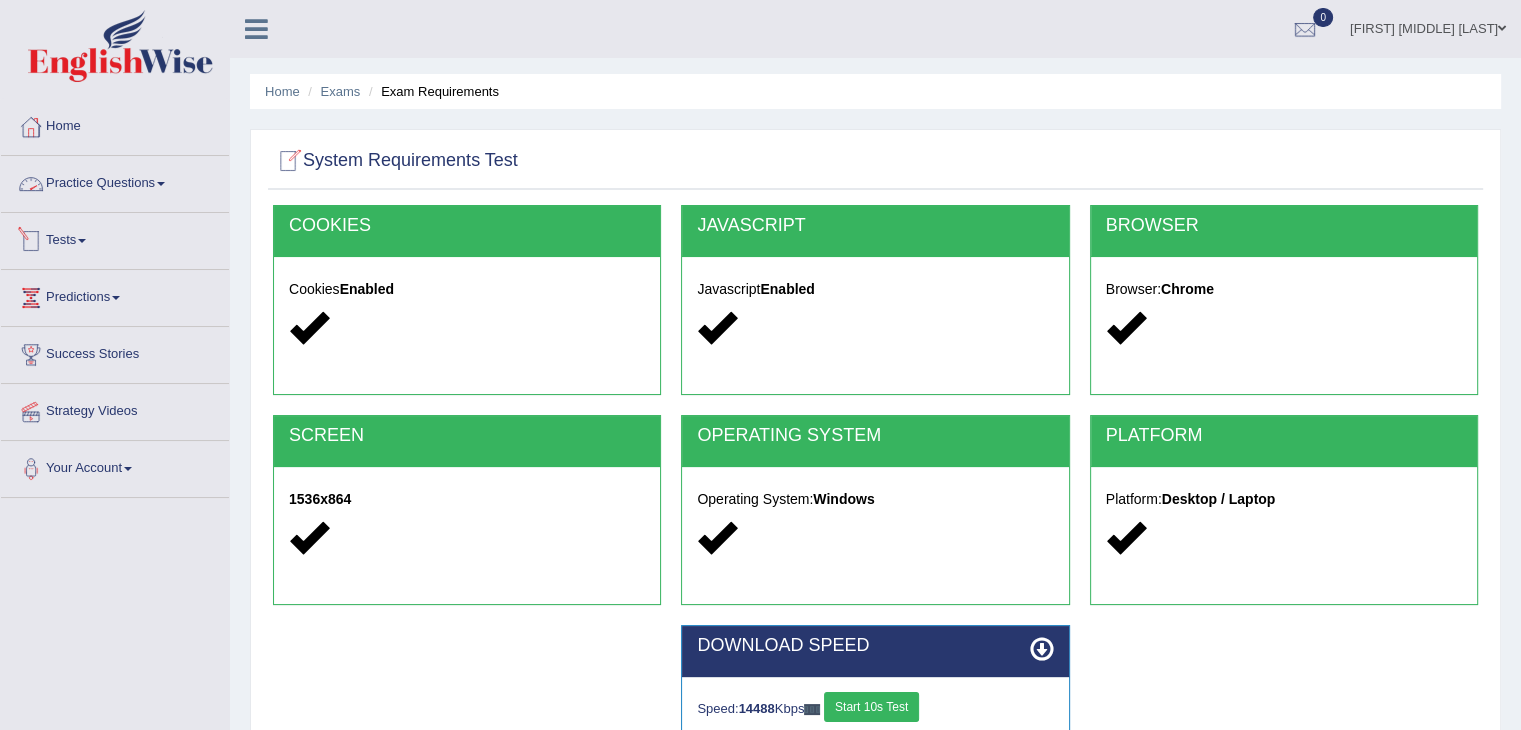 click on "Practice Questions" at bounding box center (115, 181) 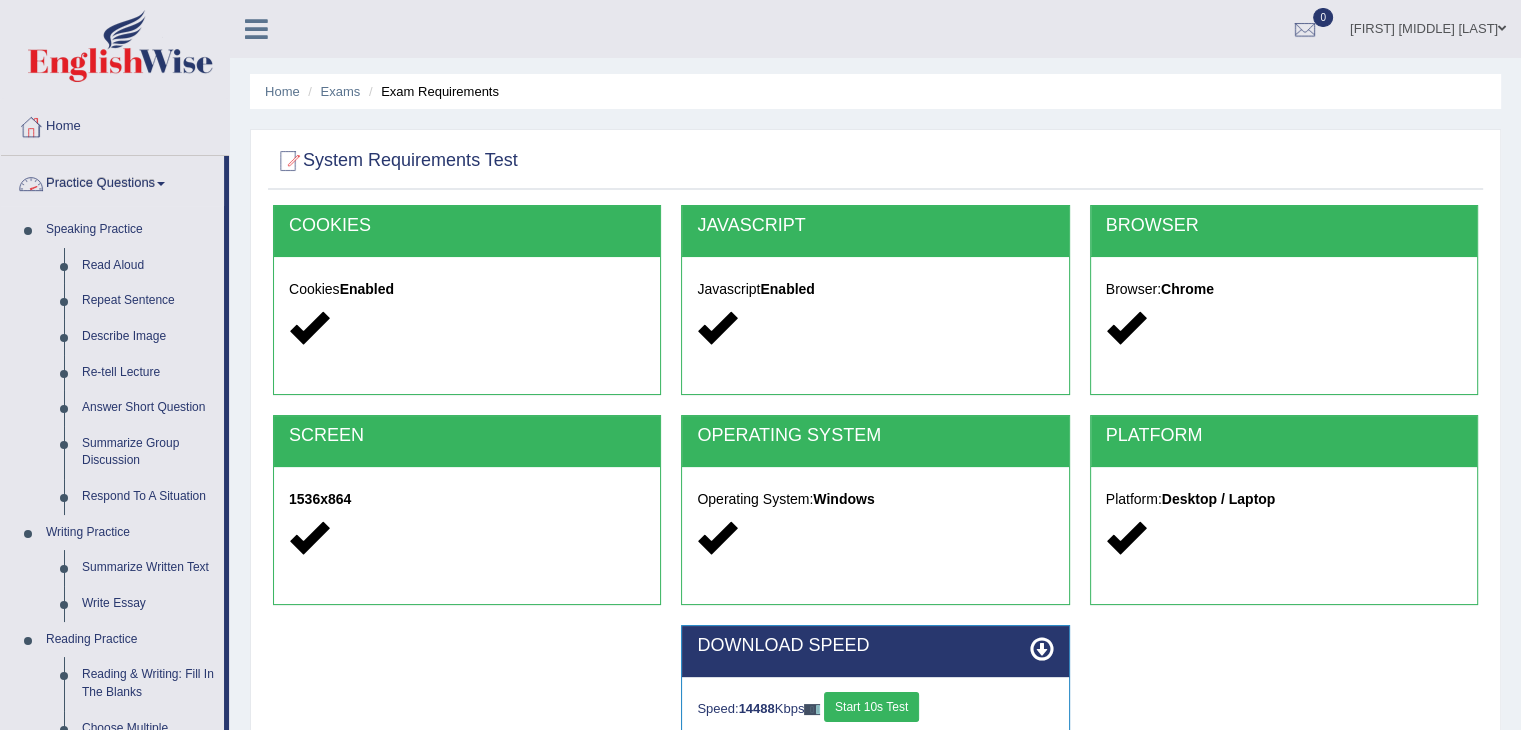 click on "Practice Questions" at bounding box center [112, 181] 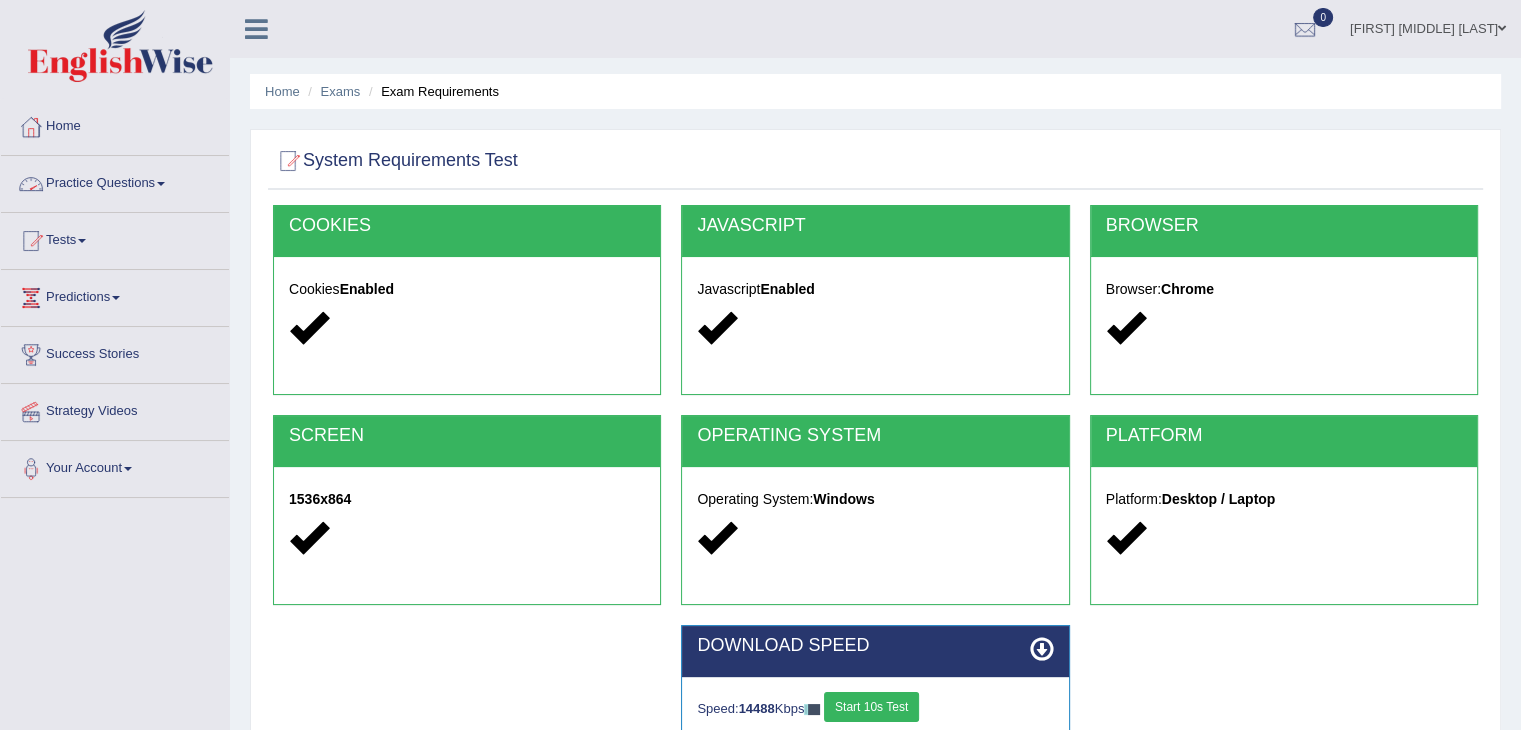 click on "Practice Questions" at bounding box center (115, 181) 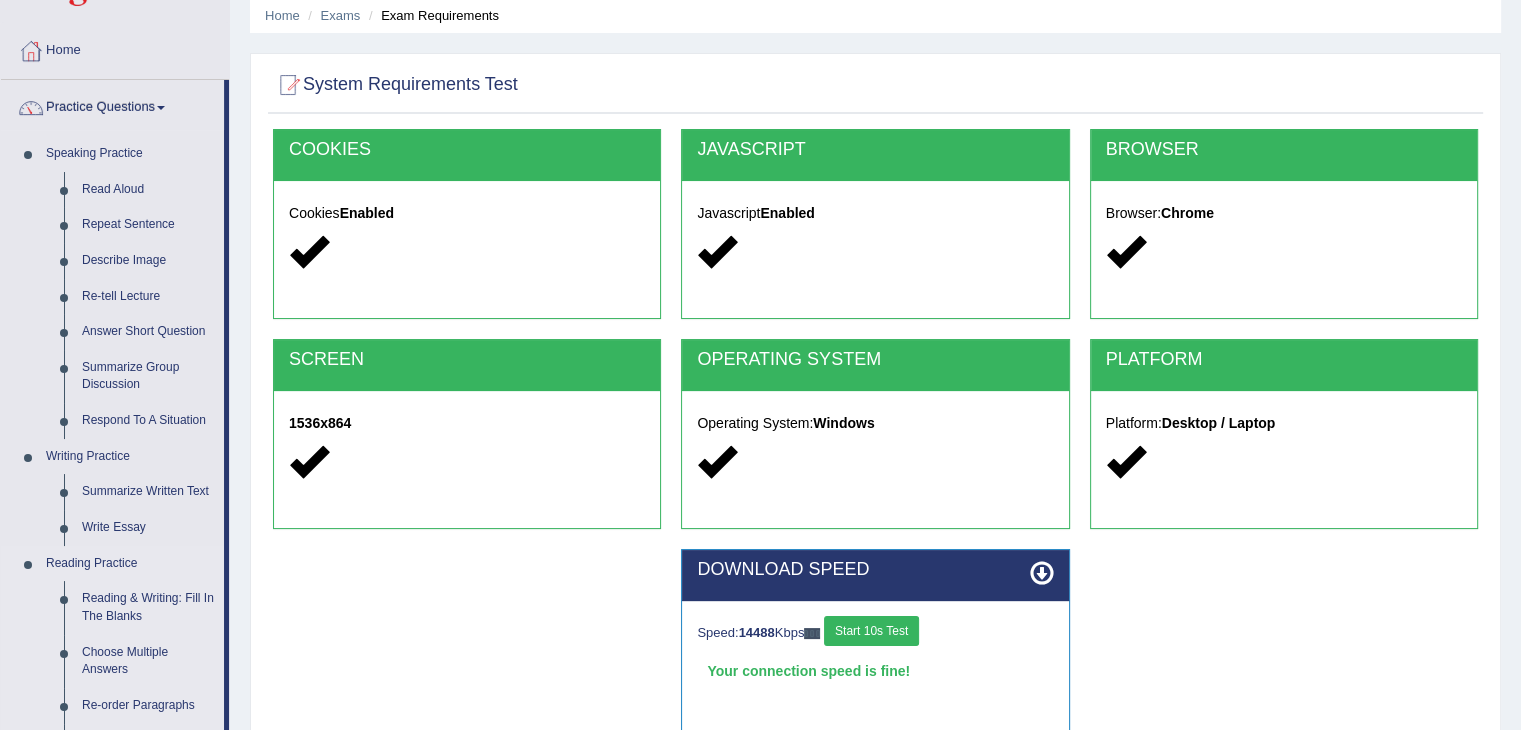 scroll, scrollTop: 75, scrollLeft: 0, axis: vertical 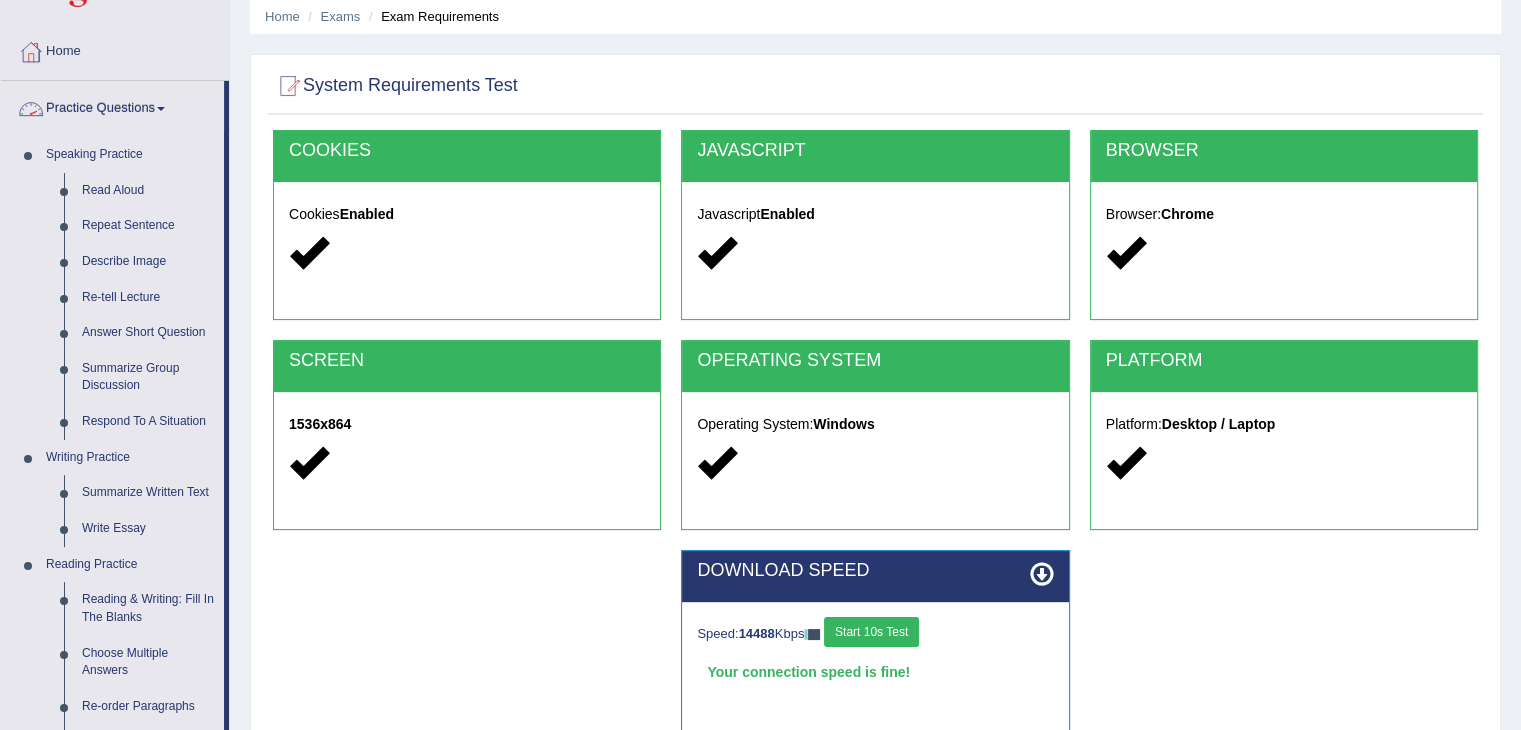 click on "Practice Questions" at bounding box center [112, 106] 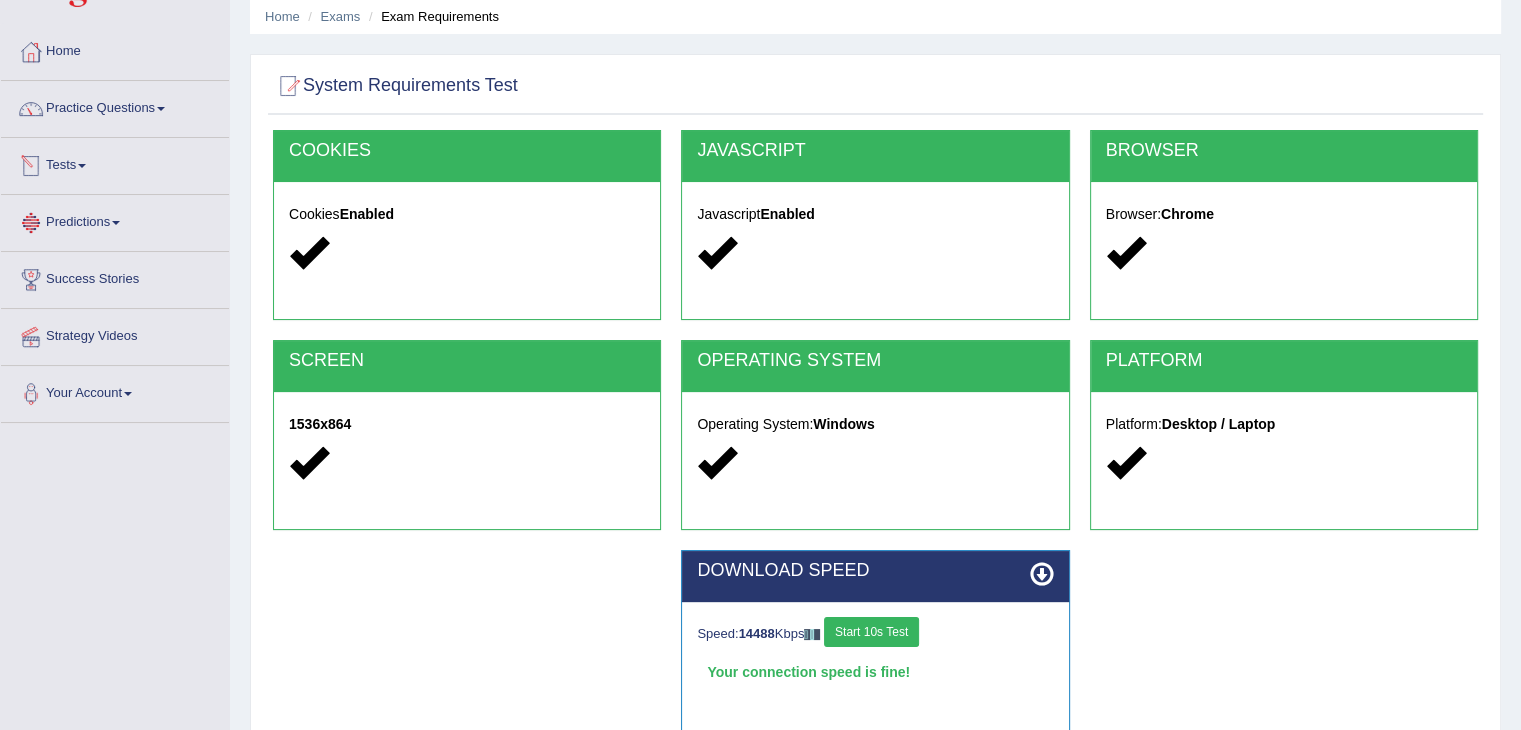 click on "Tests" at bounding box center (115, 163) 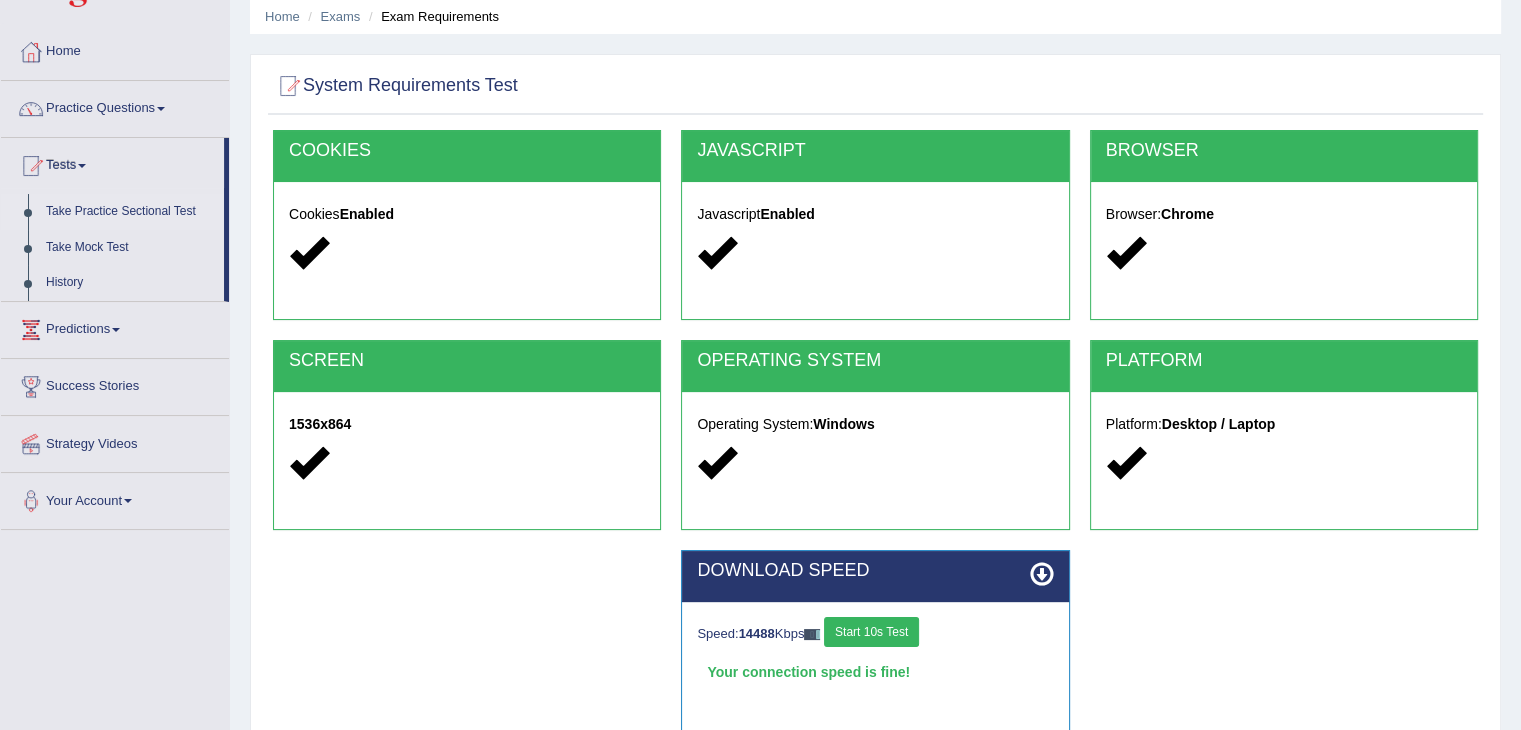 click on "Take Practice Sectional Test" at bounding box center [130, 212] 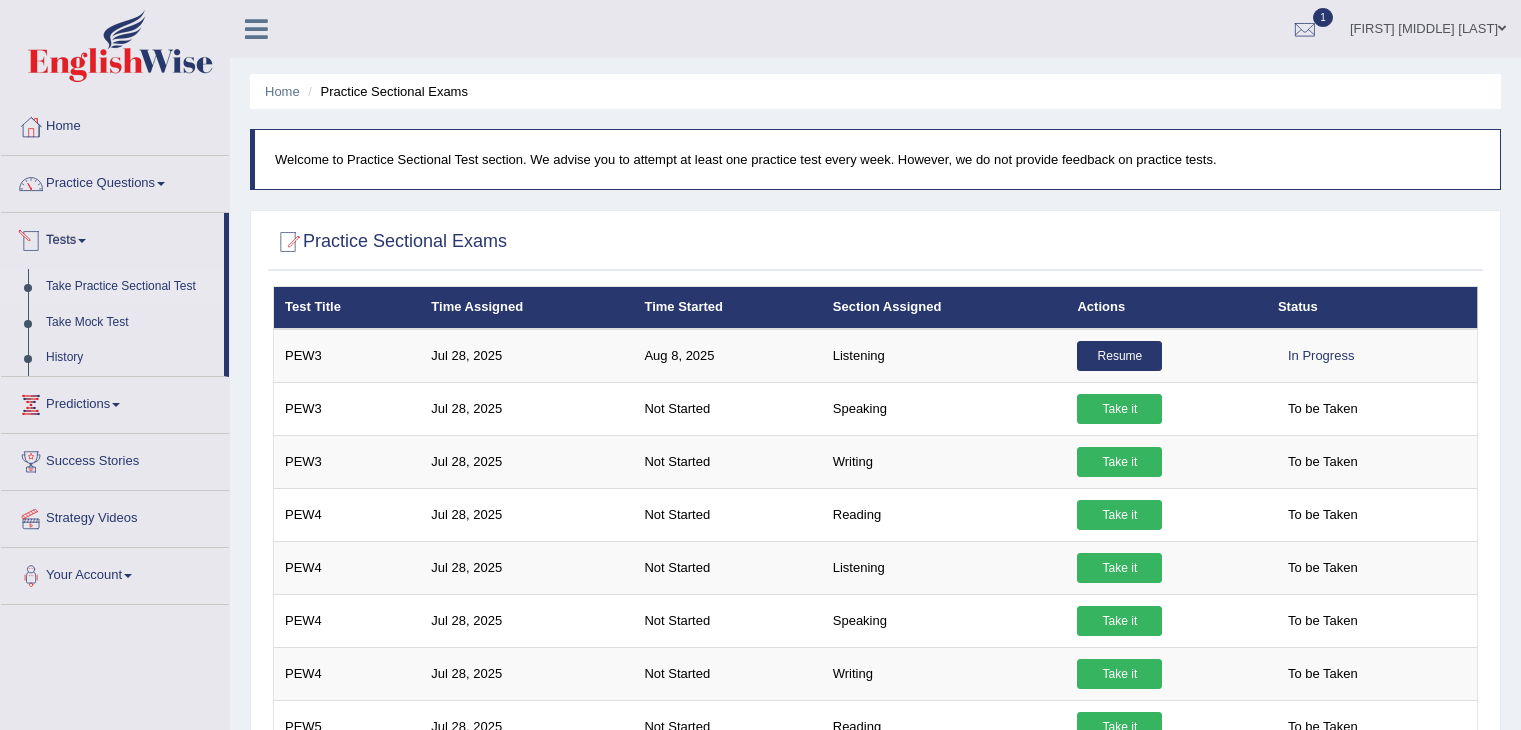 scroll, scrollTop: 0, scrollLeft: 0, axis: both 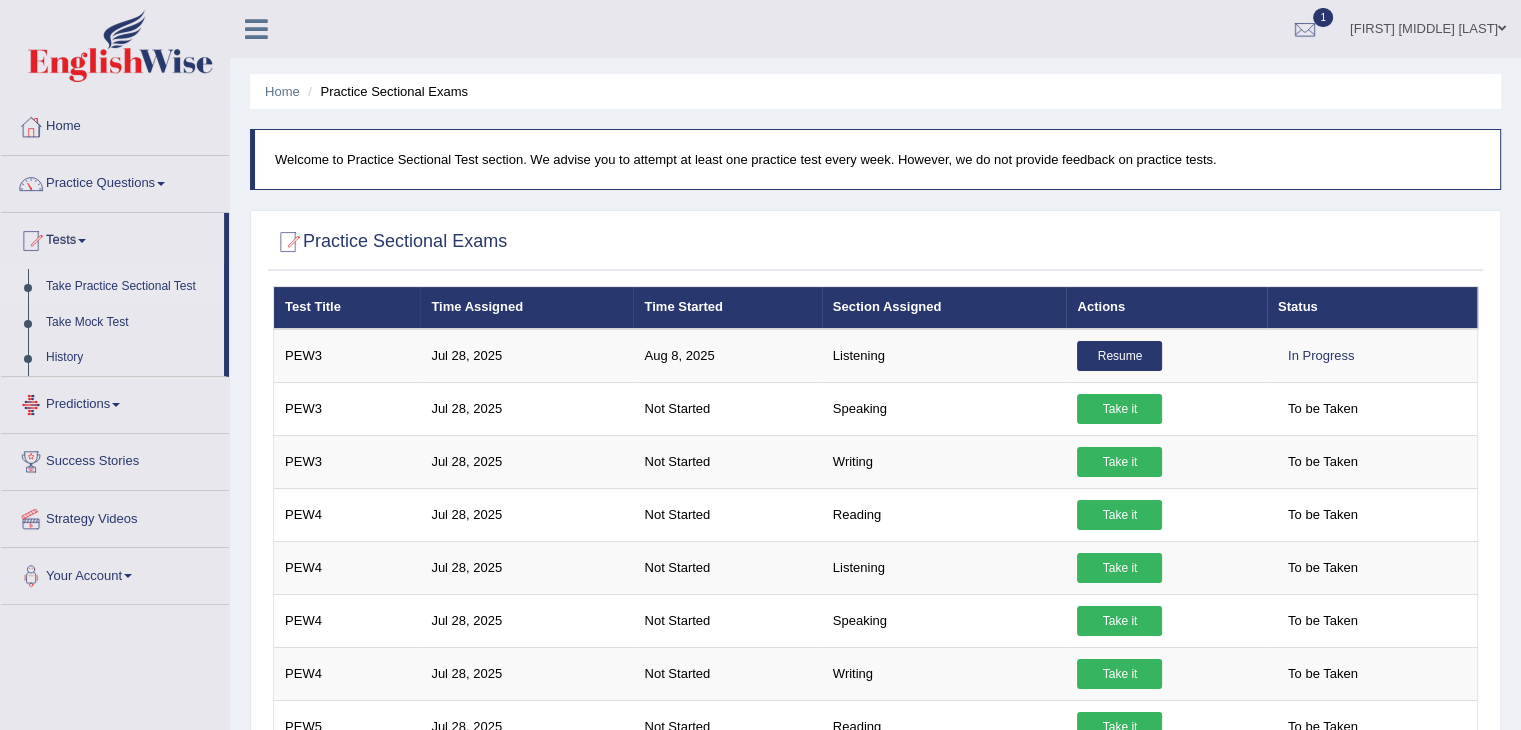 click on "Predictions" at bounding box center [115, 402] 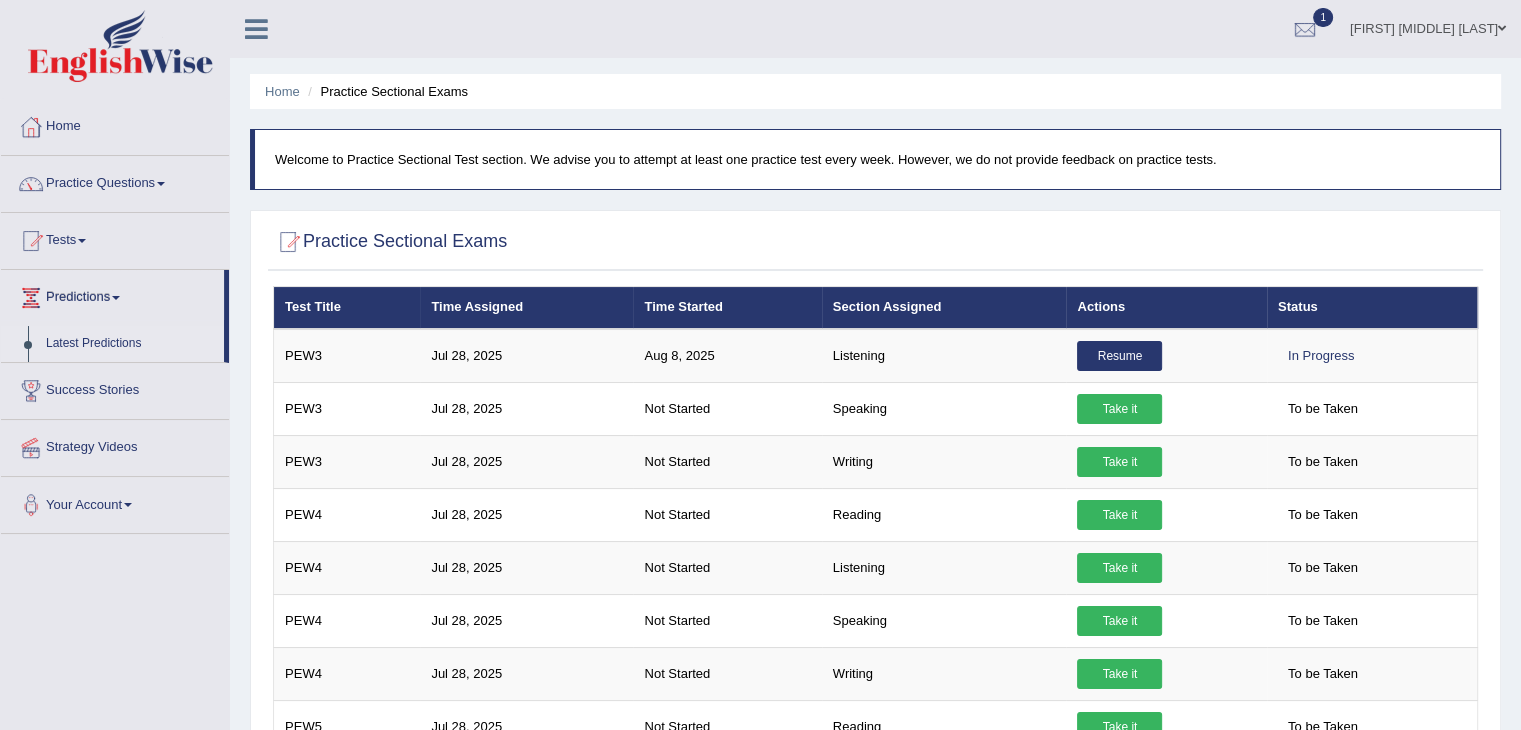 click on "Latest Predictions" at bounding box center (130, 344) 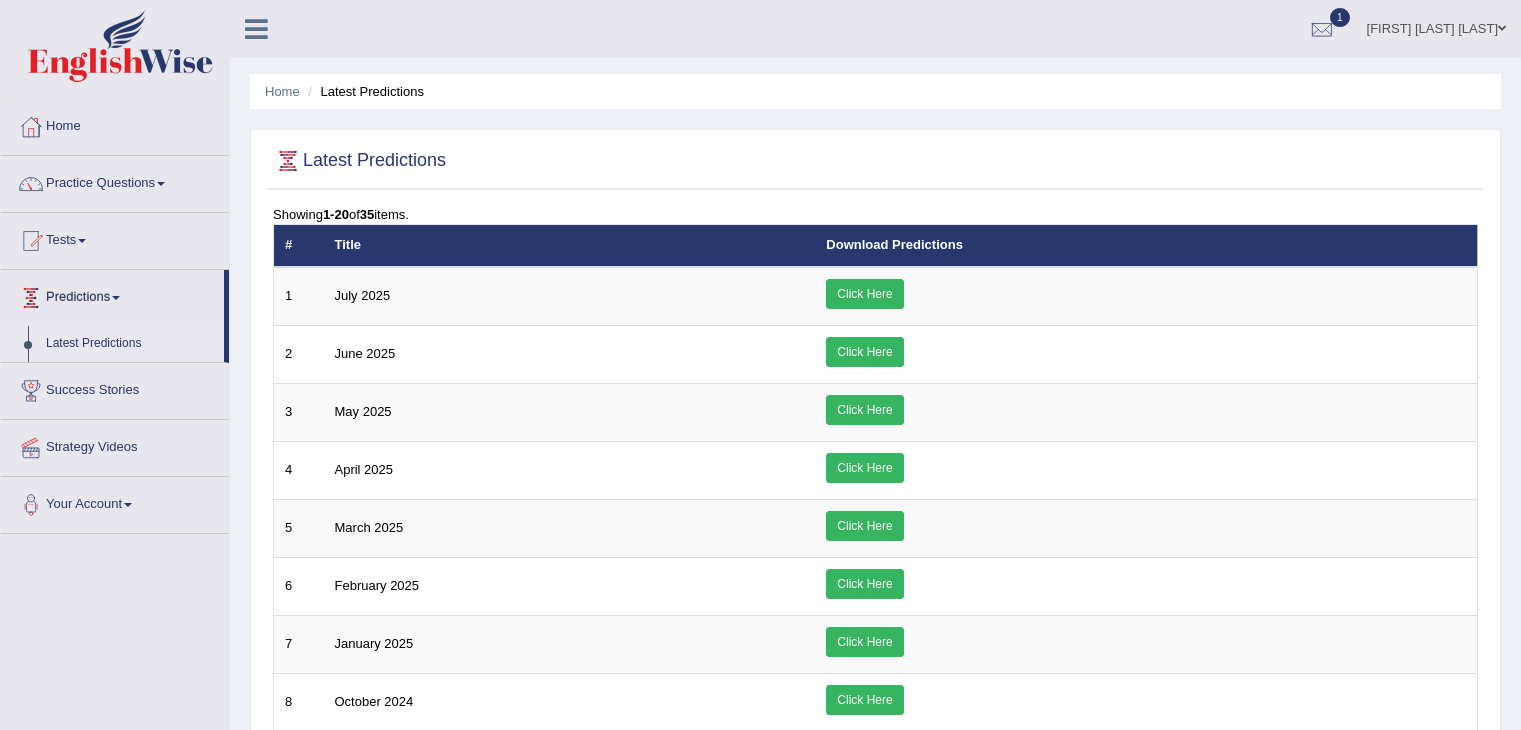 scroll, scrollTop: 0, scrollLeft: 0, axis: both 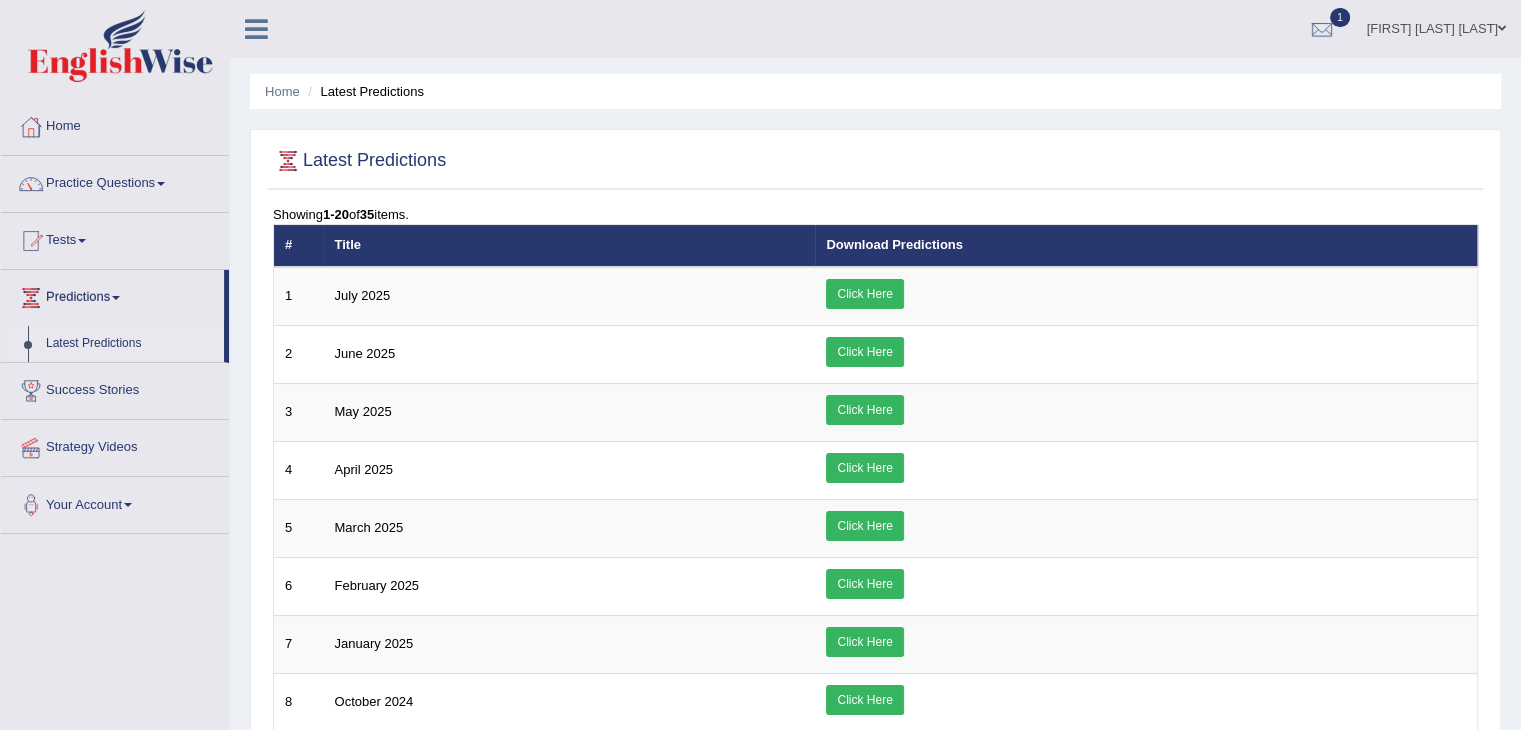 click on "Latest Predictions
Showing  1-20  of  35  items.
# Title Download Predictions
1 July 2025 Click Here
2 June 2025 Click Here
3 May 2025 Click Here
4 April 2025 Click Here
5 March 2025 Click Here
6 February 2025 Click Here
7 January 2025 Click Here
8 October 2024 Click Here
9 September 2024 Click Here
10 August 2024 Click Here
11 July 2024 Click Here
12 May 2024 Click Here
13 April 2024 Click Here
14 March 2024 Click Here
15 February 2024 Click Here
16 January 2024 Click Here
17 December 2023 Click Here
18 November 2023 Click Here
19 September 2023 Click Here
20 July 2023 Click Here
«
1
2
»" at bounding box center (875, 835) 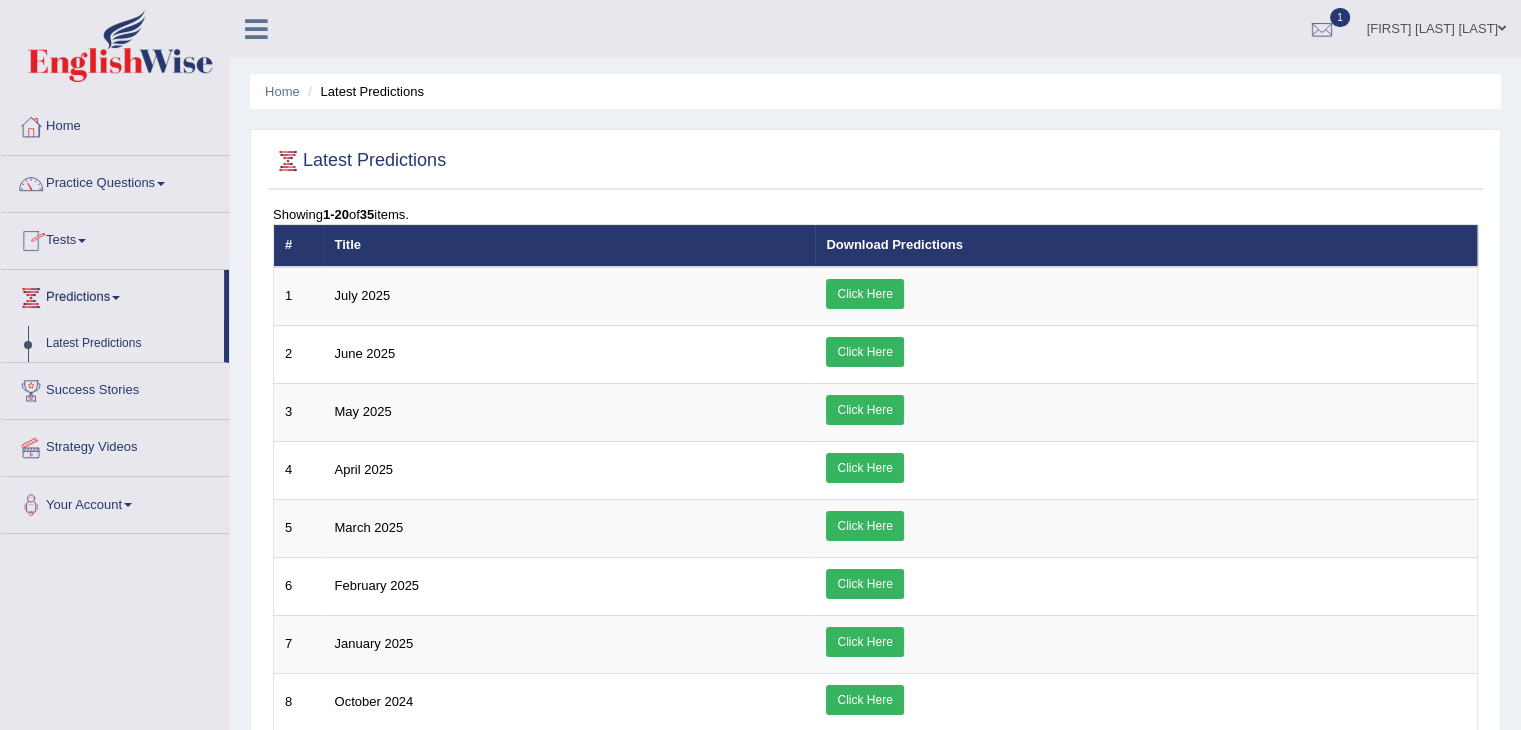 click on "Tests" at bounding box center [115, 238] 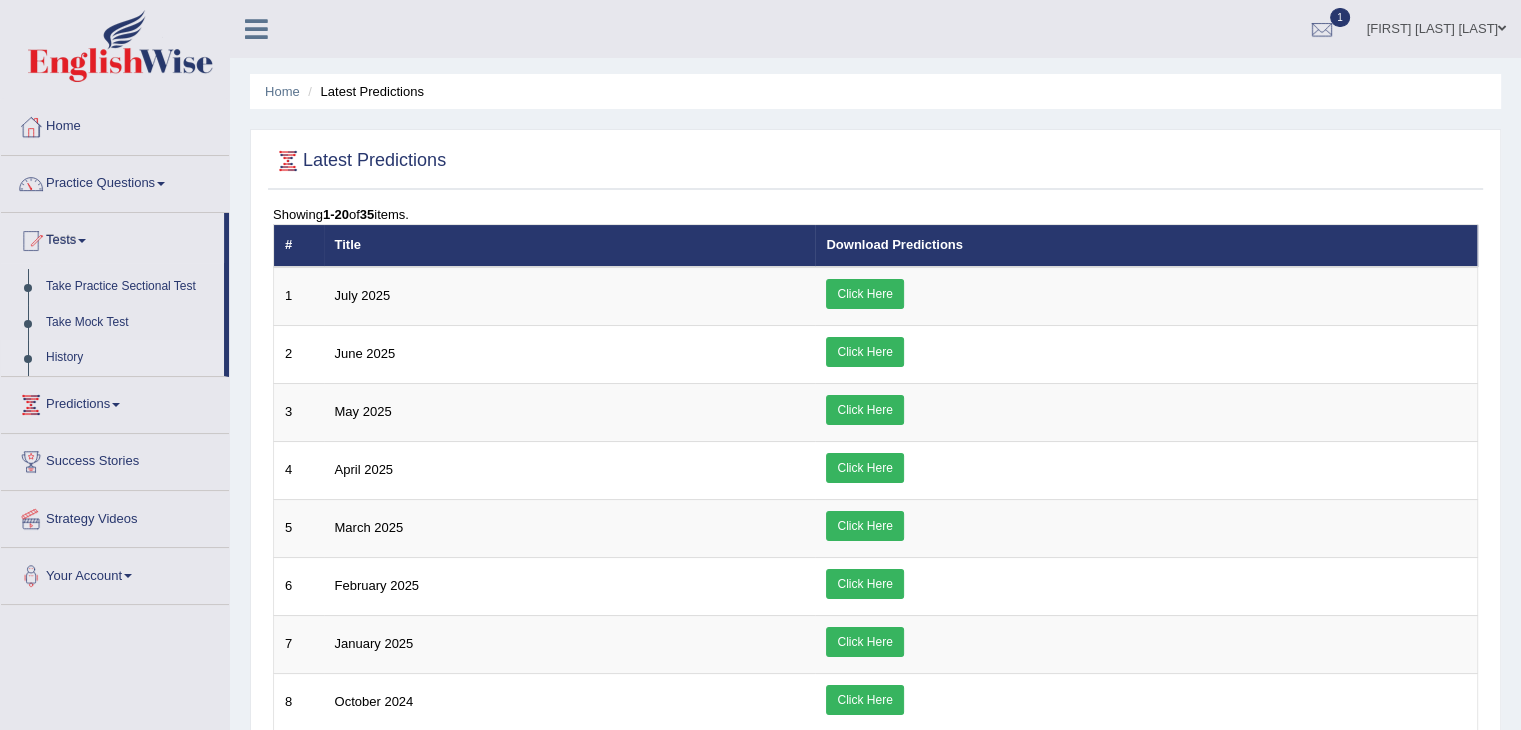 click on "History" at bounding box center (130, 358) 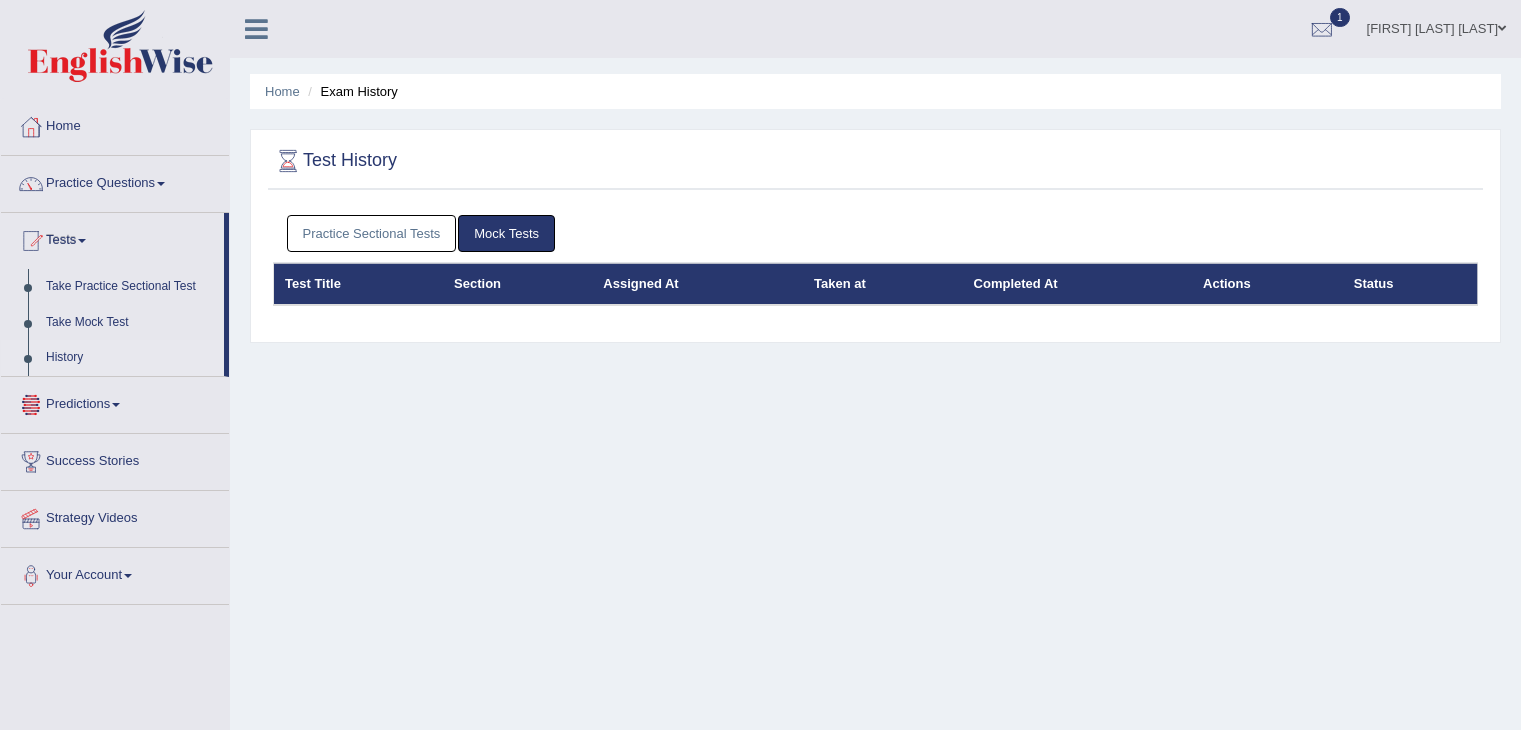 scroll, scrollTop: 0, scrollLeft: 0, axis: both 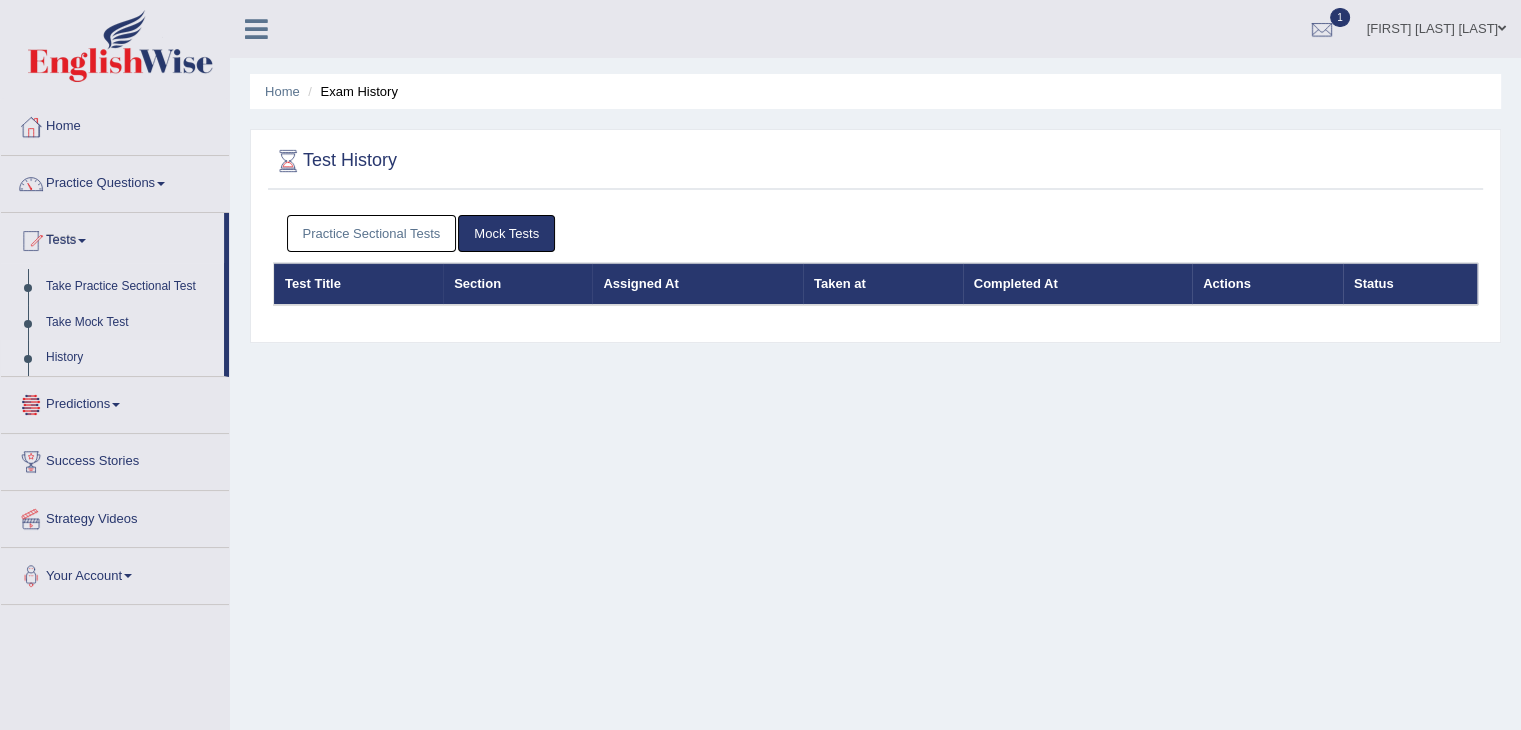 click on "Practice Sectional Tests" at bounding box center [372, 233] 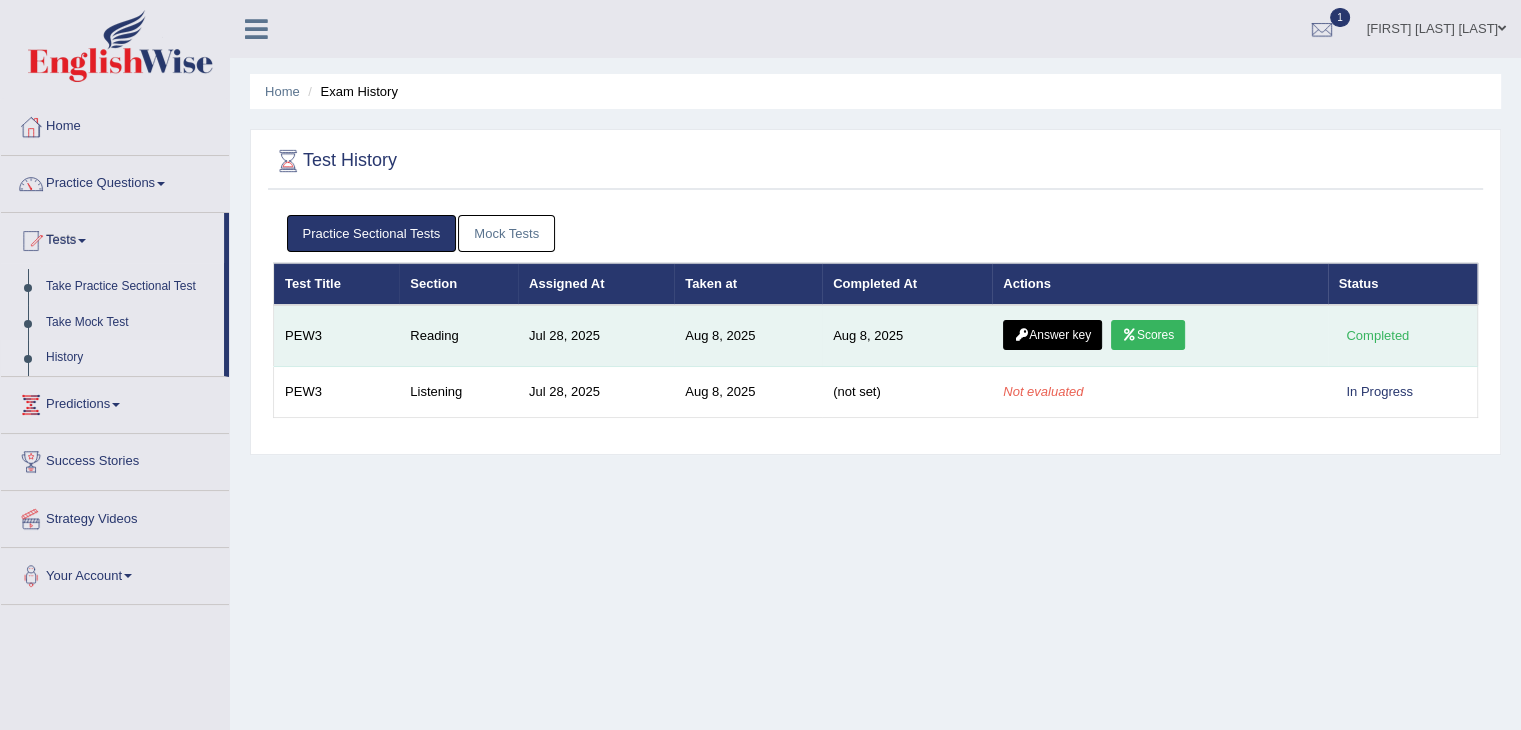click on "Scores" at bounding box center [1148, 335] 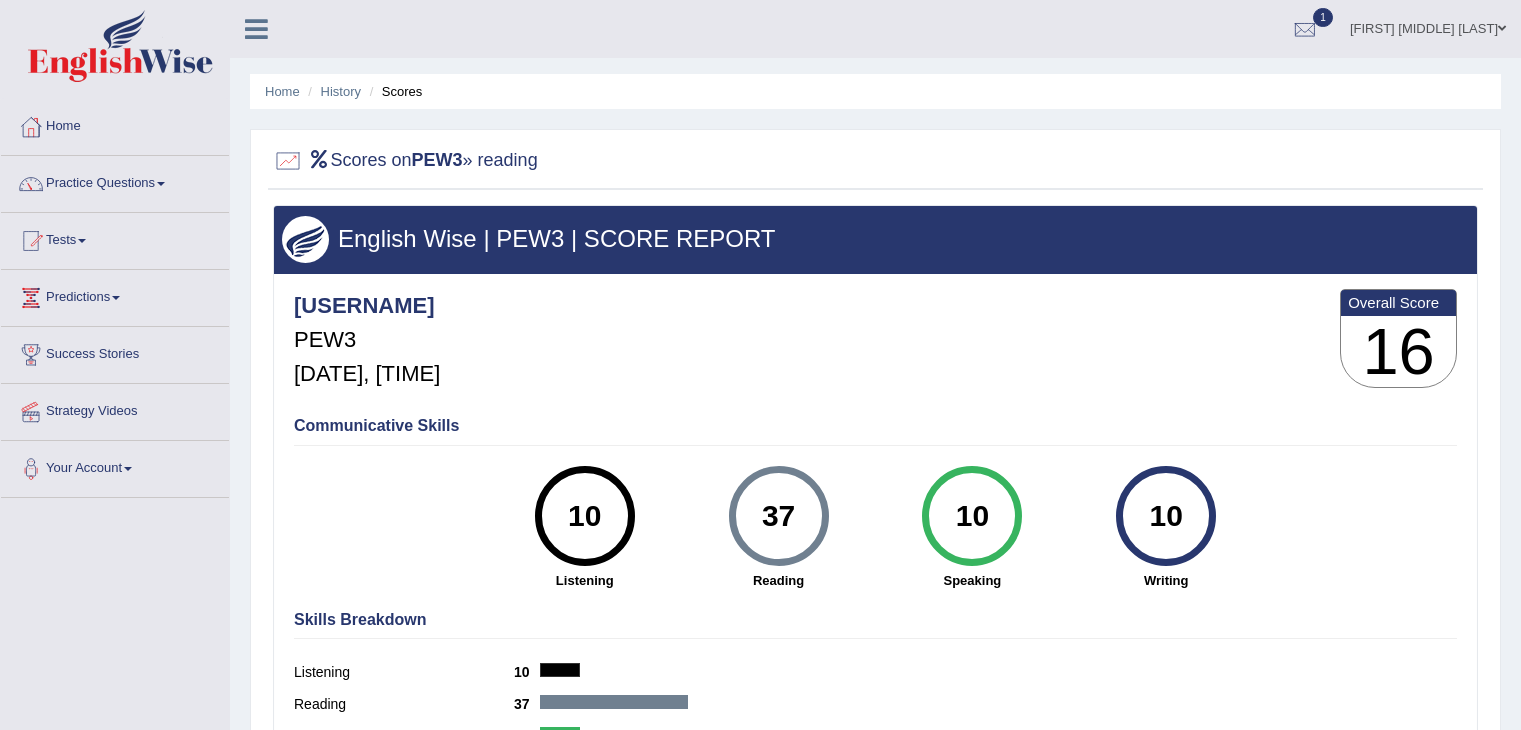 scroll, scrollTop: 0, scrollLeft: 0, axis: both 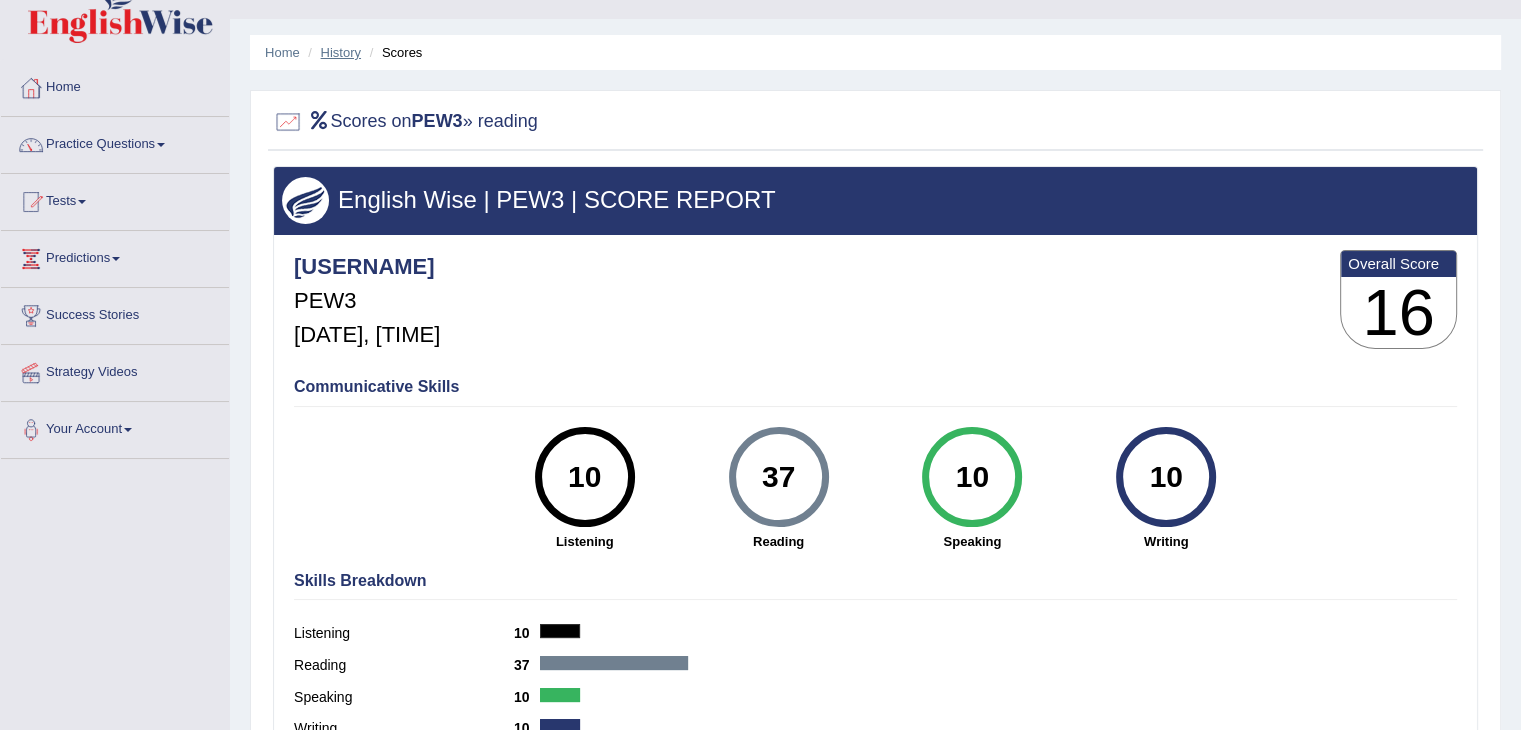click on "History" at bounding box center (341, 52) 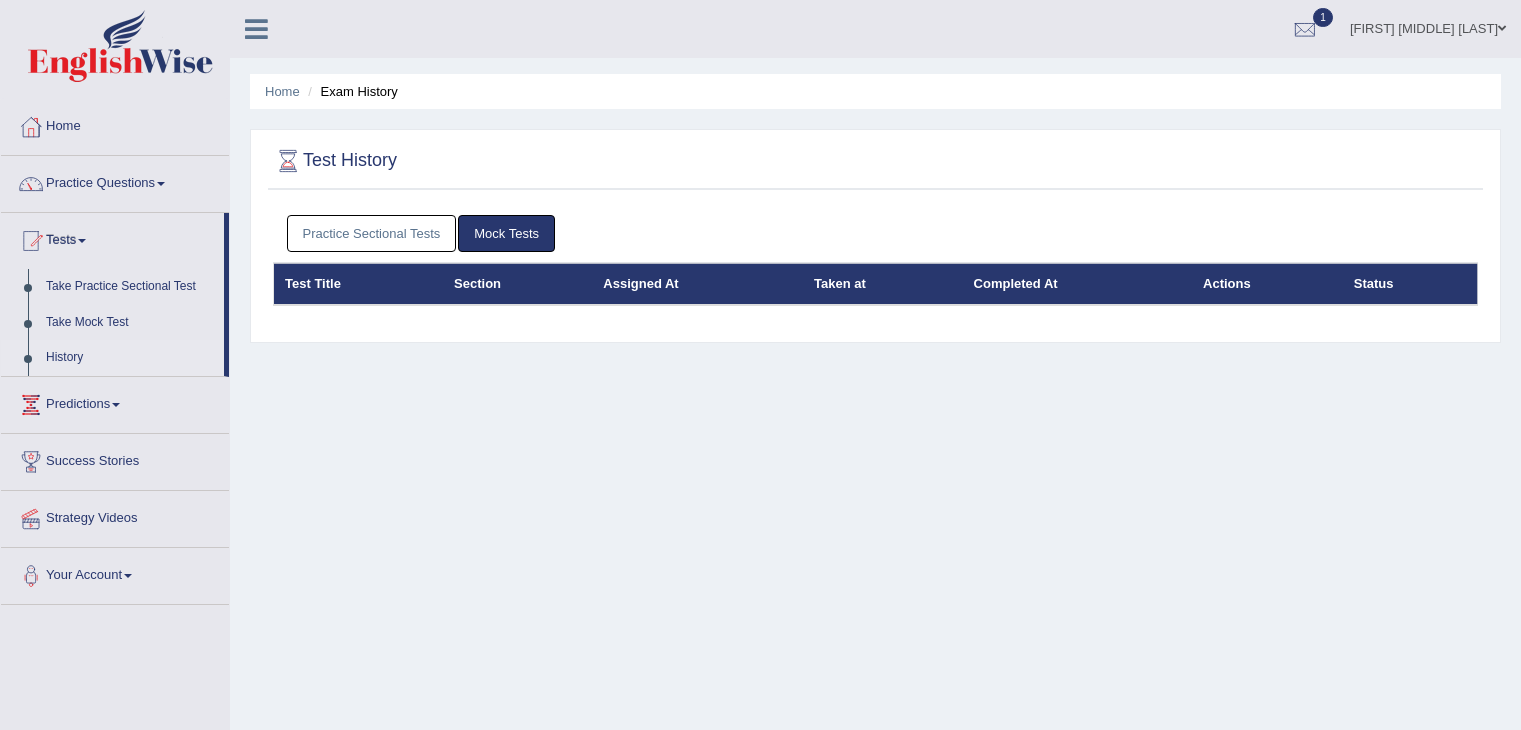 scroll, scrollTop: 0, scrollLeft: 0, axis: both 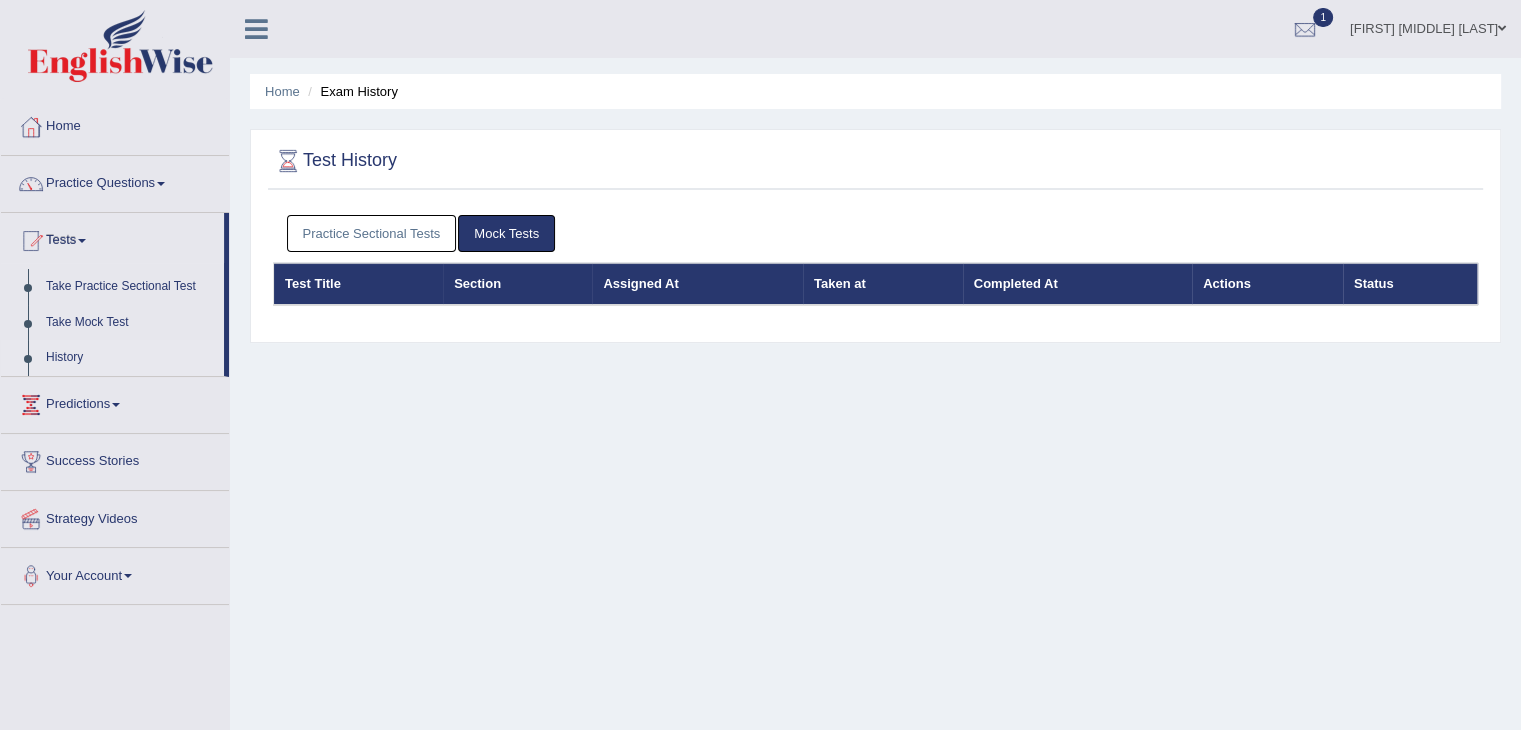 click on "Practice Sectional Tests
Mock Tests" at bounding box center (875, 234) 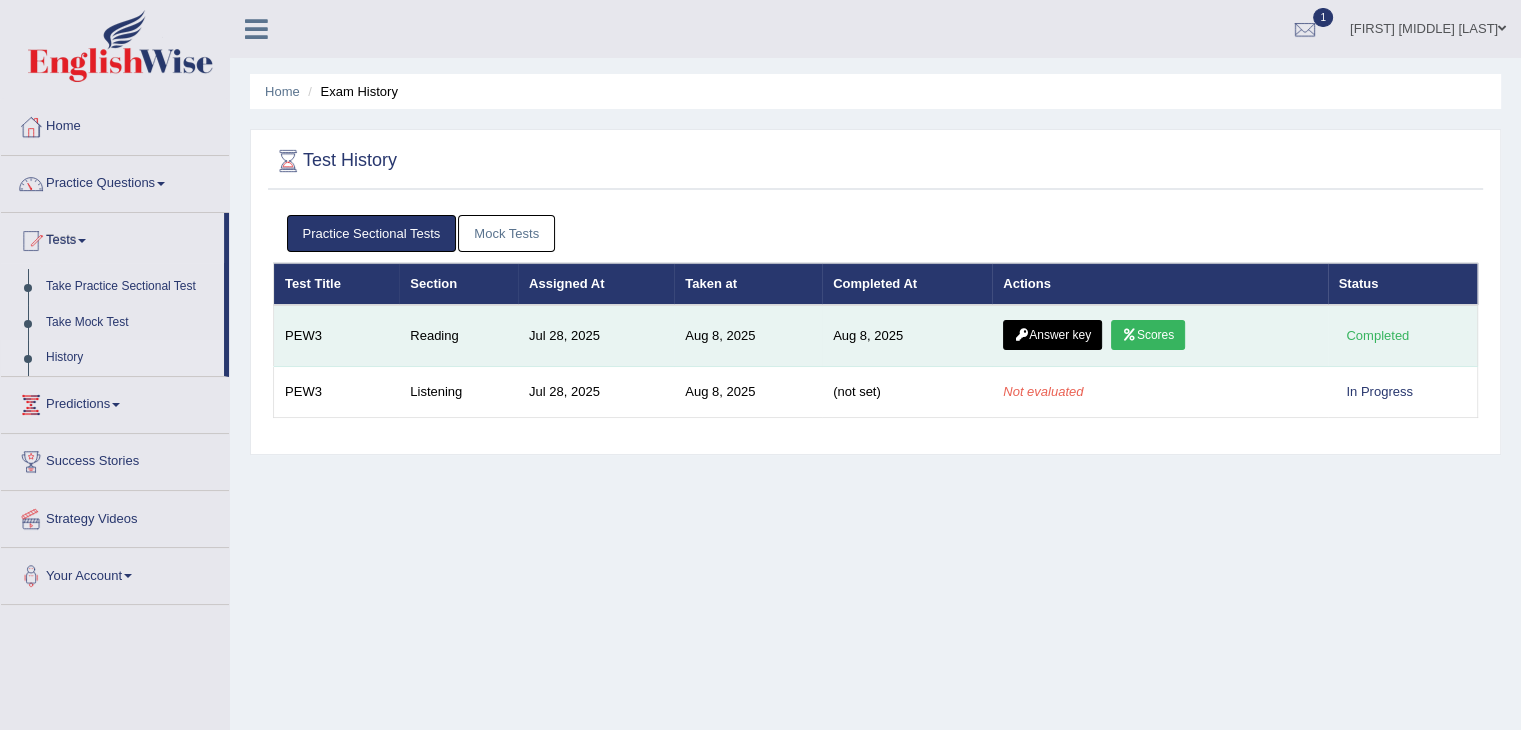 click on "Answer key" at bounding box center (1052, 335) 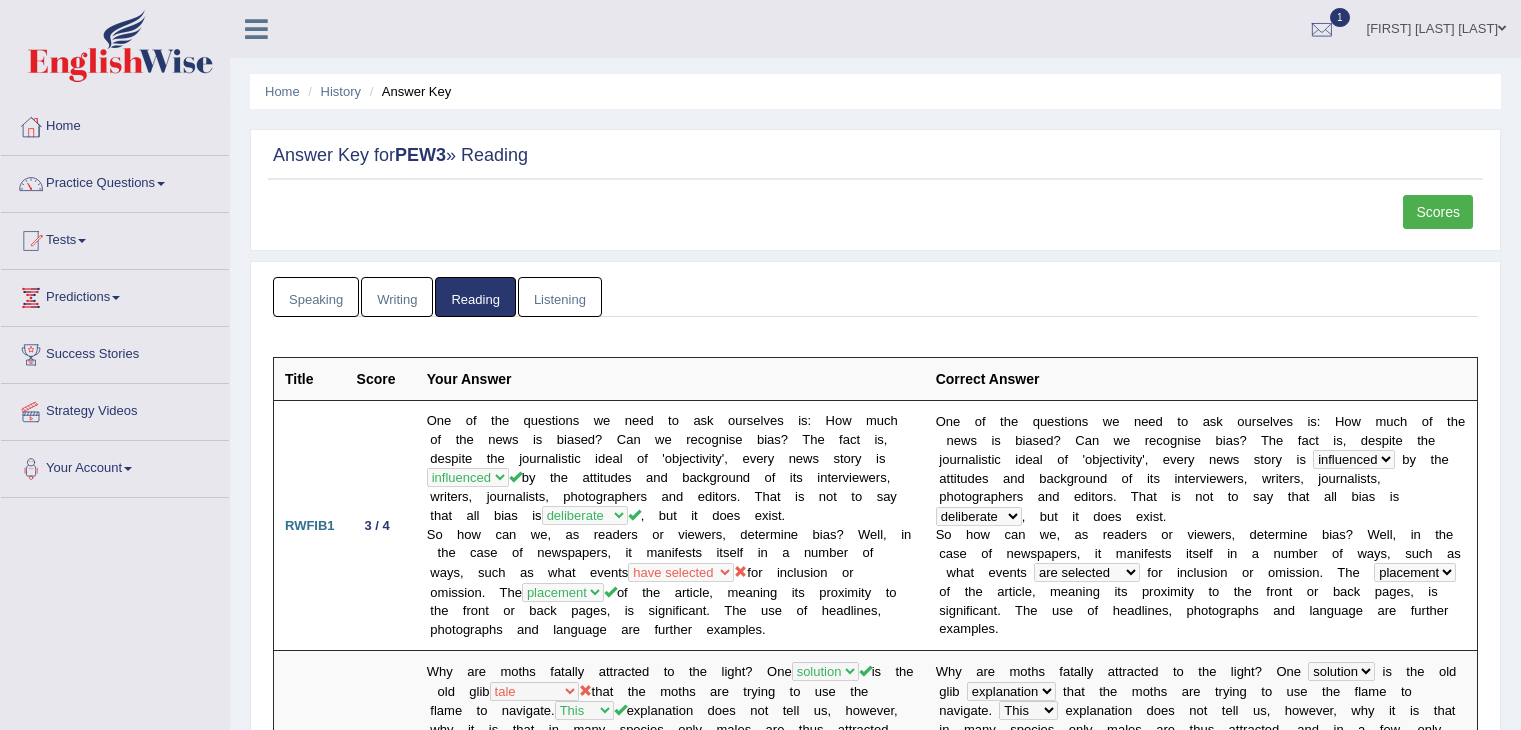 scroll, scrollTop: 0, scrollLeft: 0, axis: both 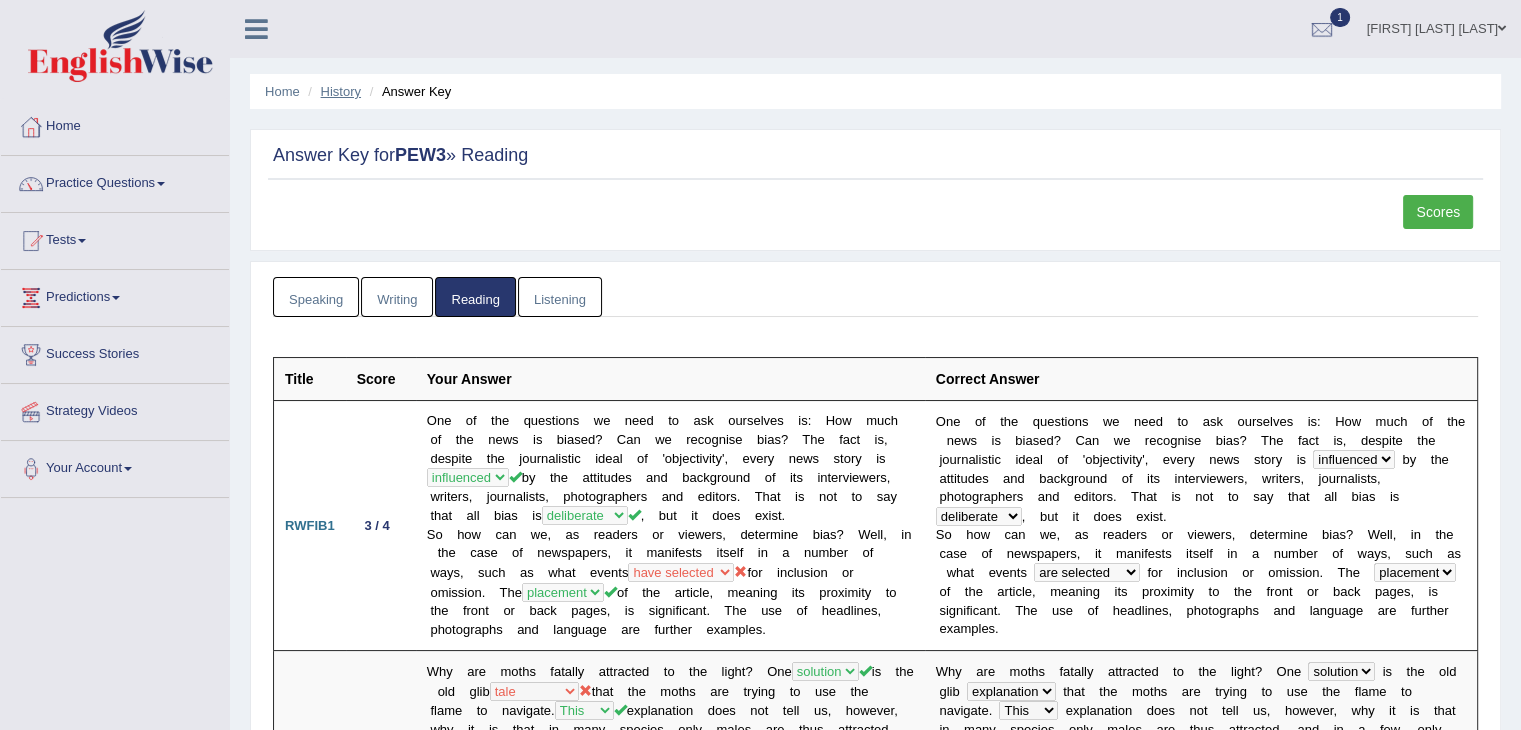 click on "History" at bounding box center (341, 91) 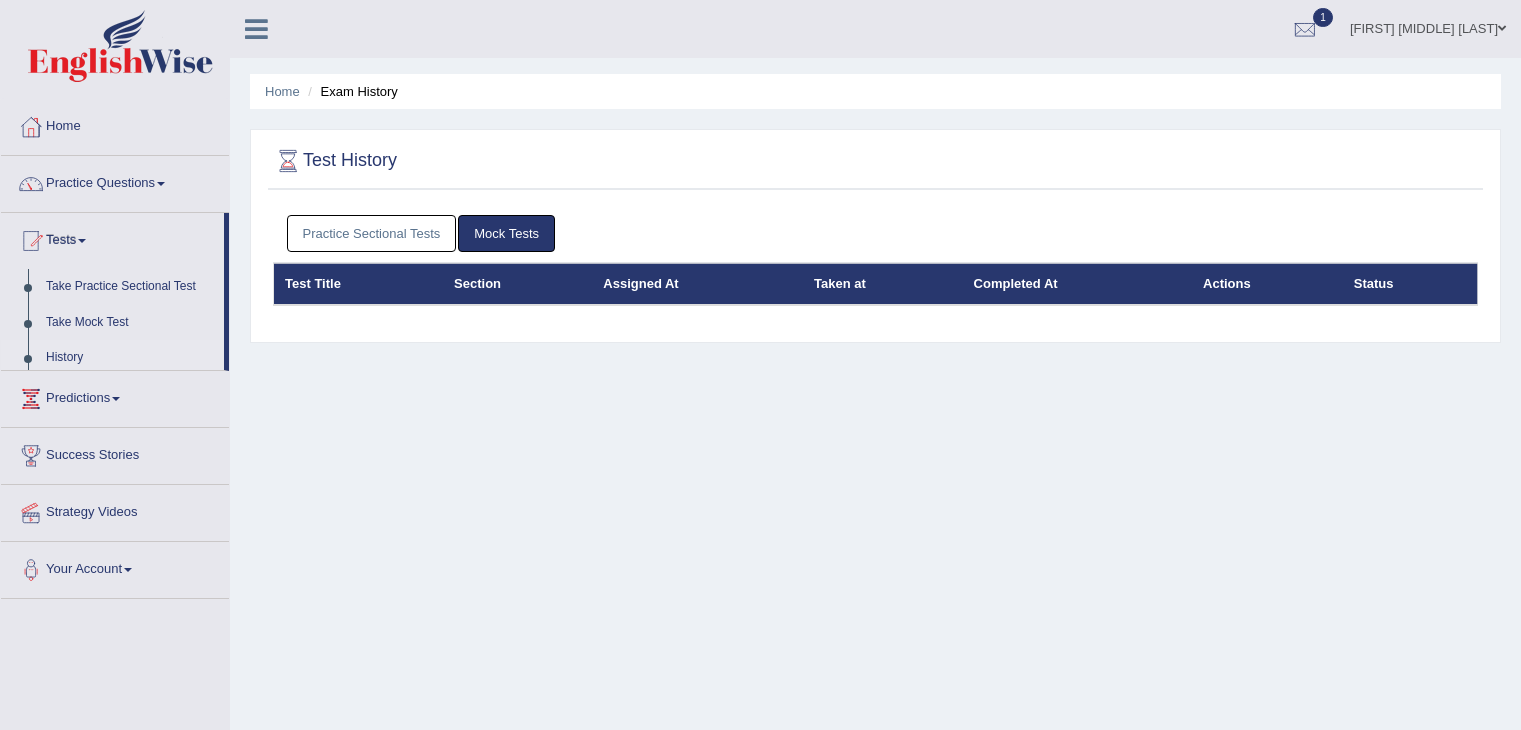 scroll, scrollTop: 0, scrollLeft: 0, axis: both 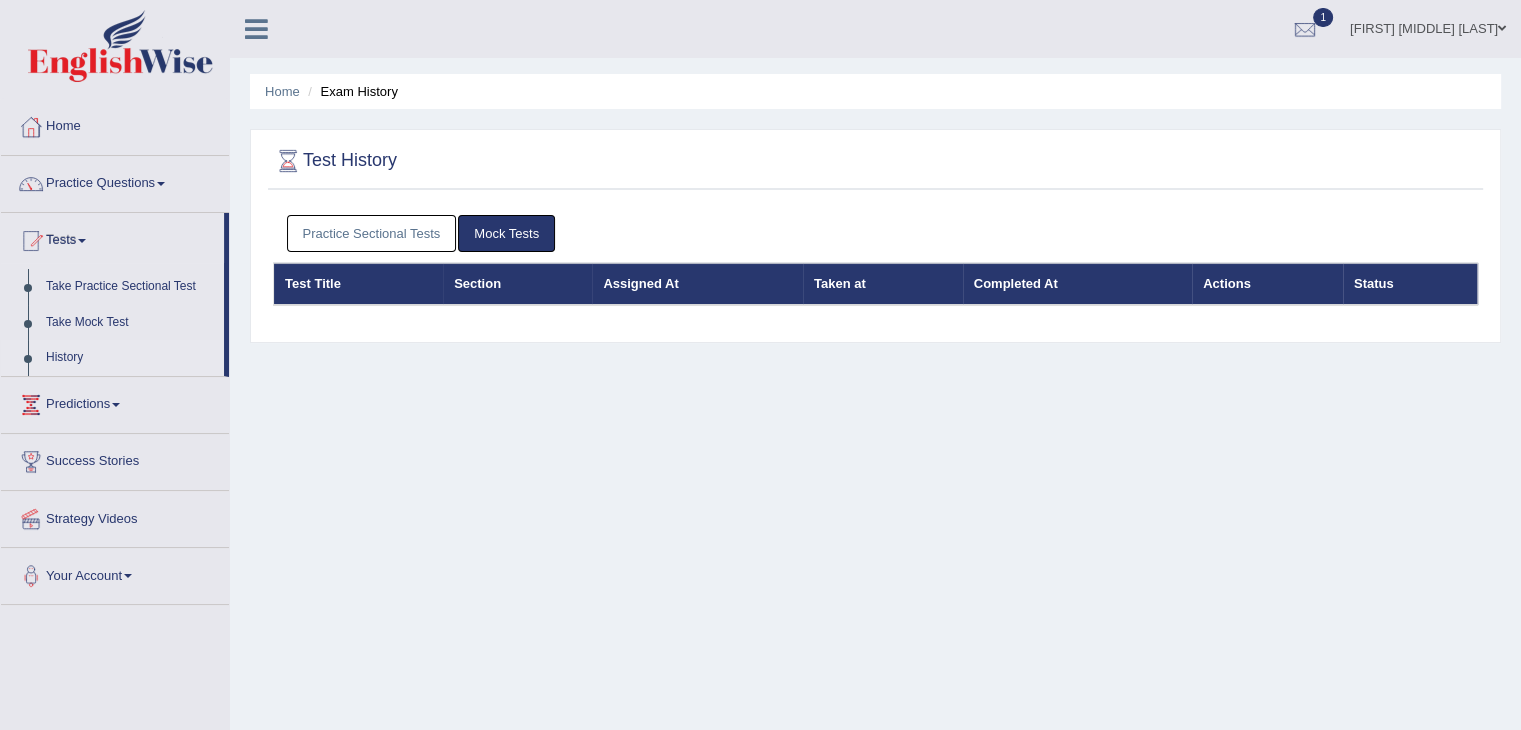 click on "Practice Sectional Tests" at bounding box center (372, 233) 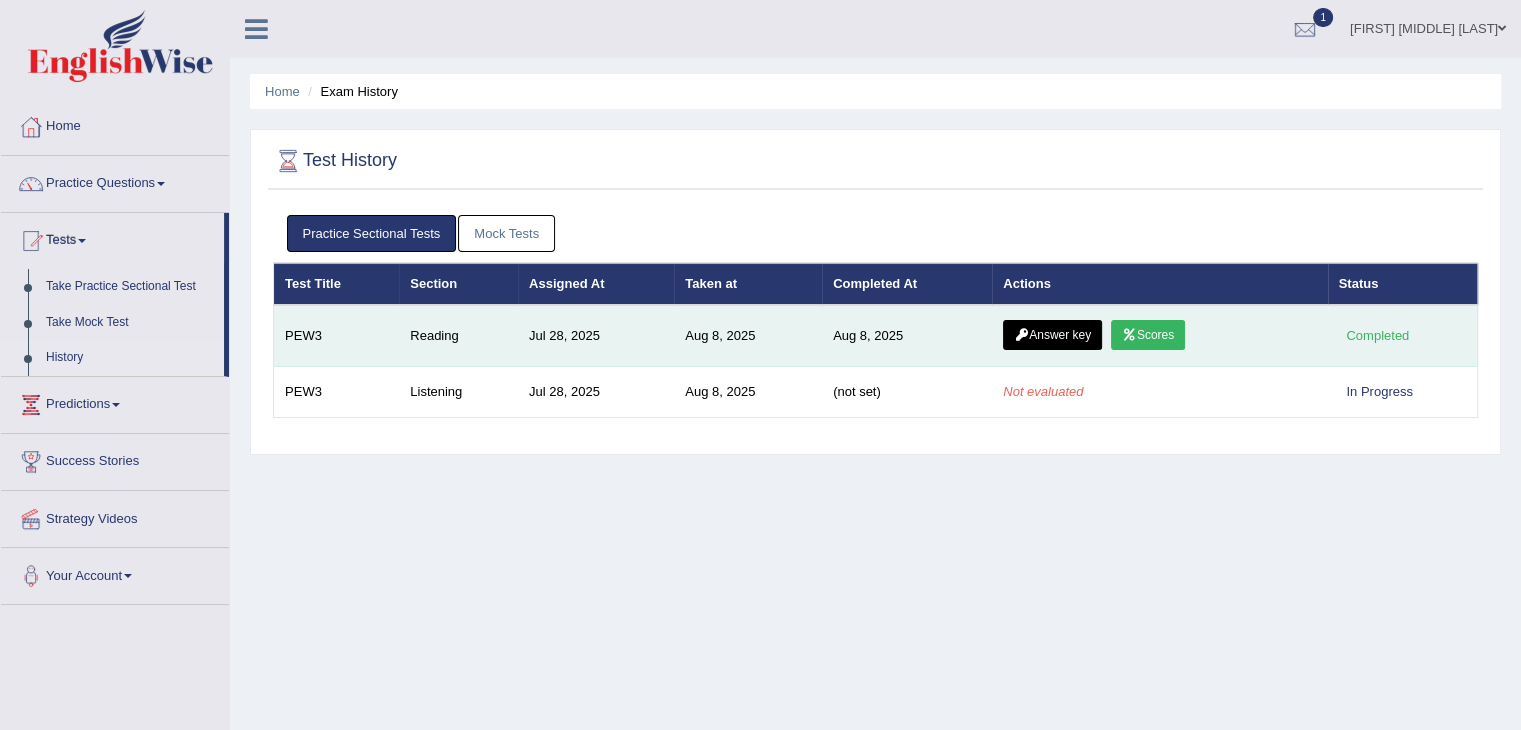 click on "Scores" at bounding box center (1148, 335) 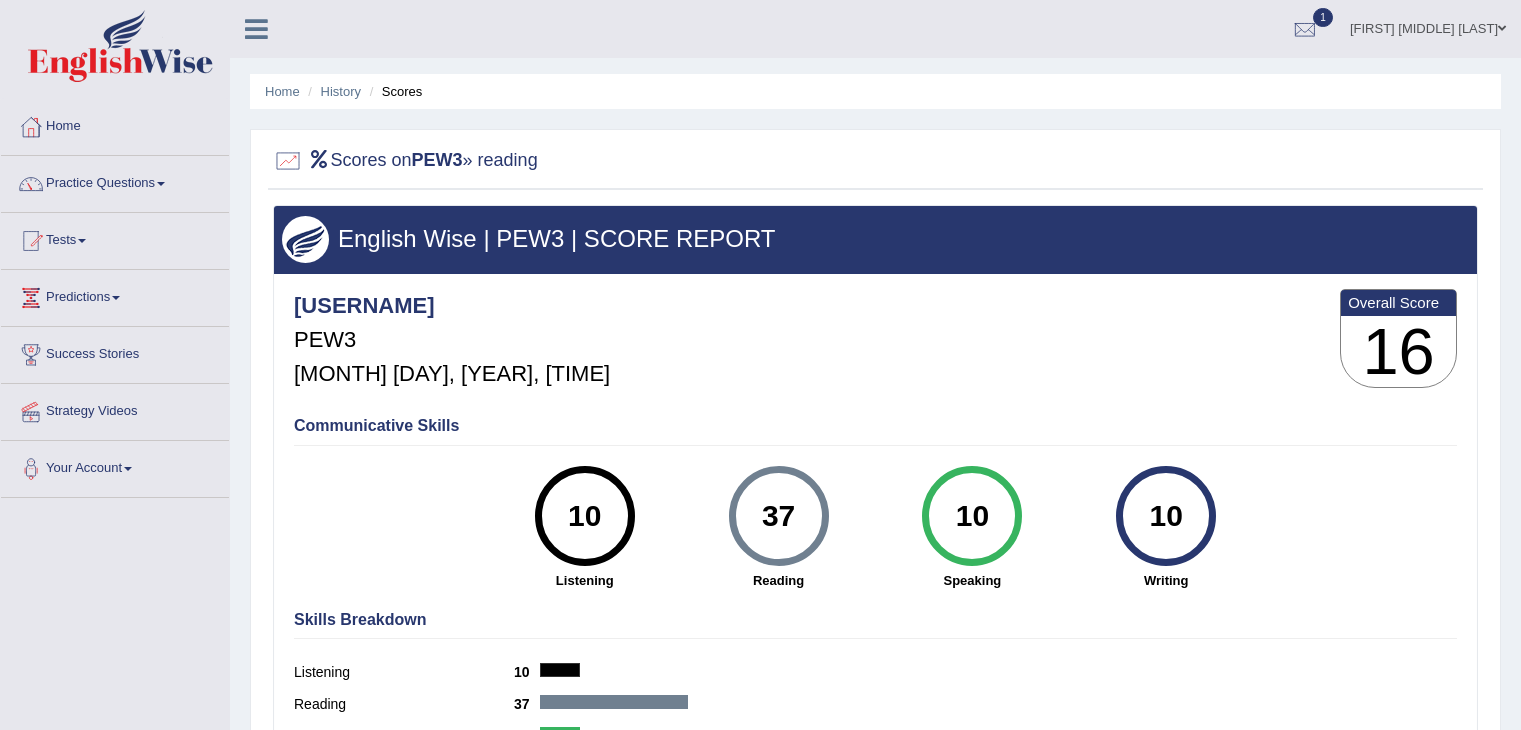 scroll, scrollTop: 0, scrollLeft: 0, axis: both 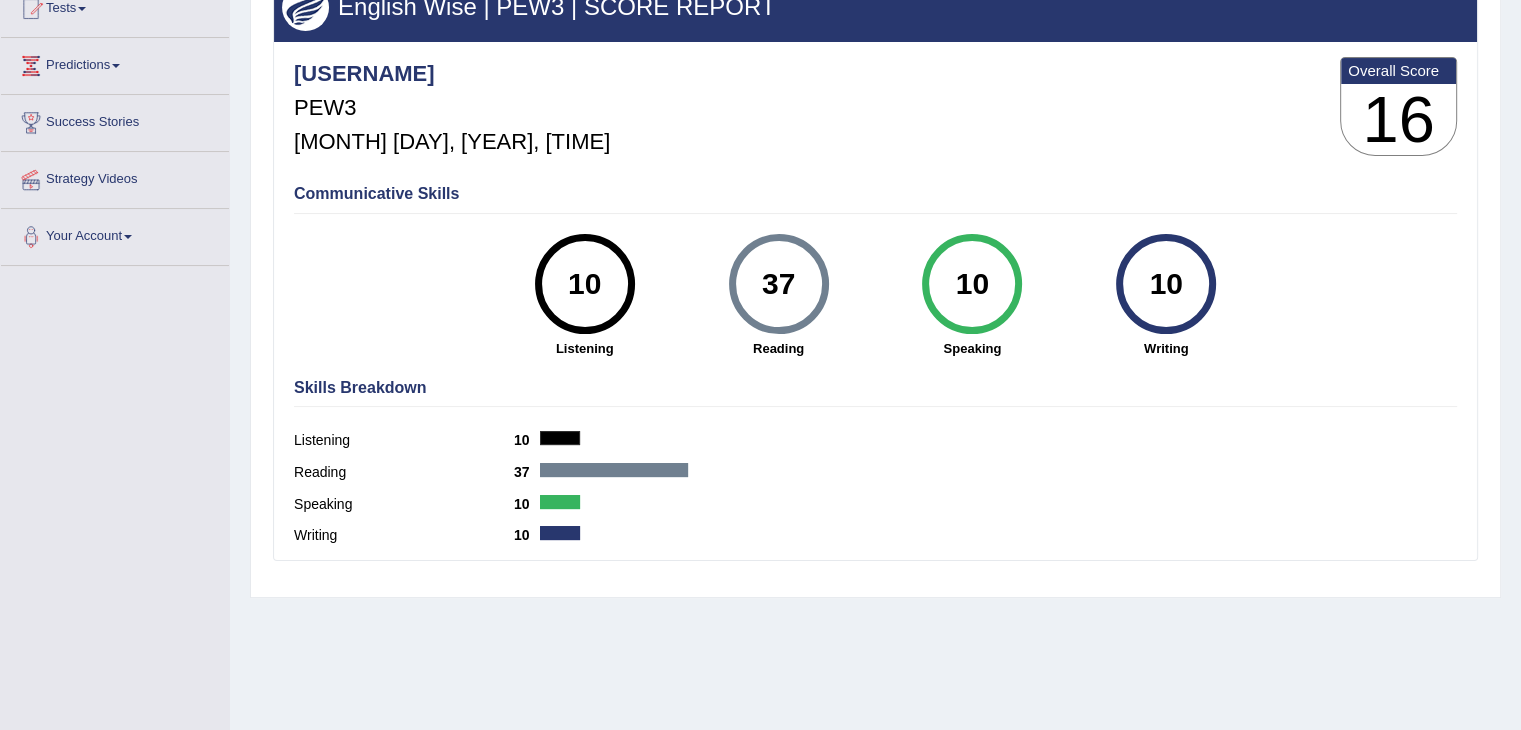 click at bounding box center [614, 470] 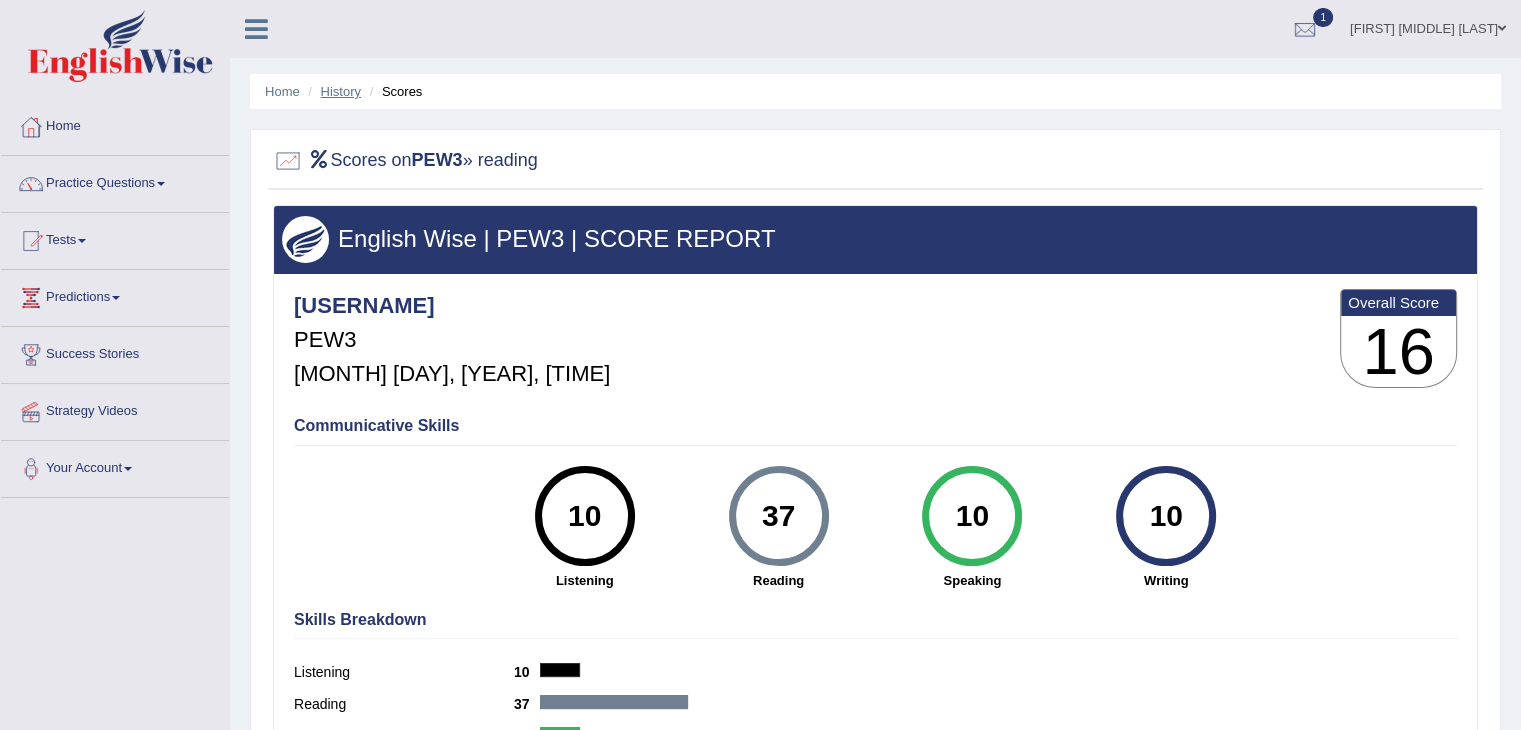 click on "History" at bounding box center (341, 91) 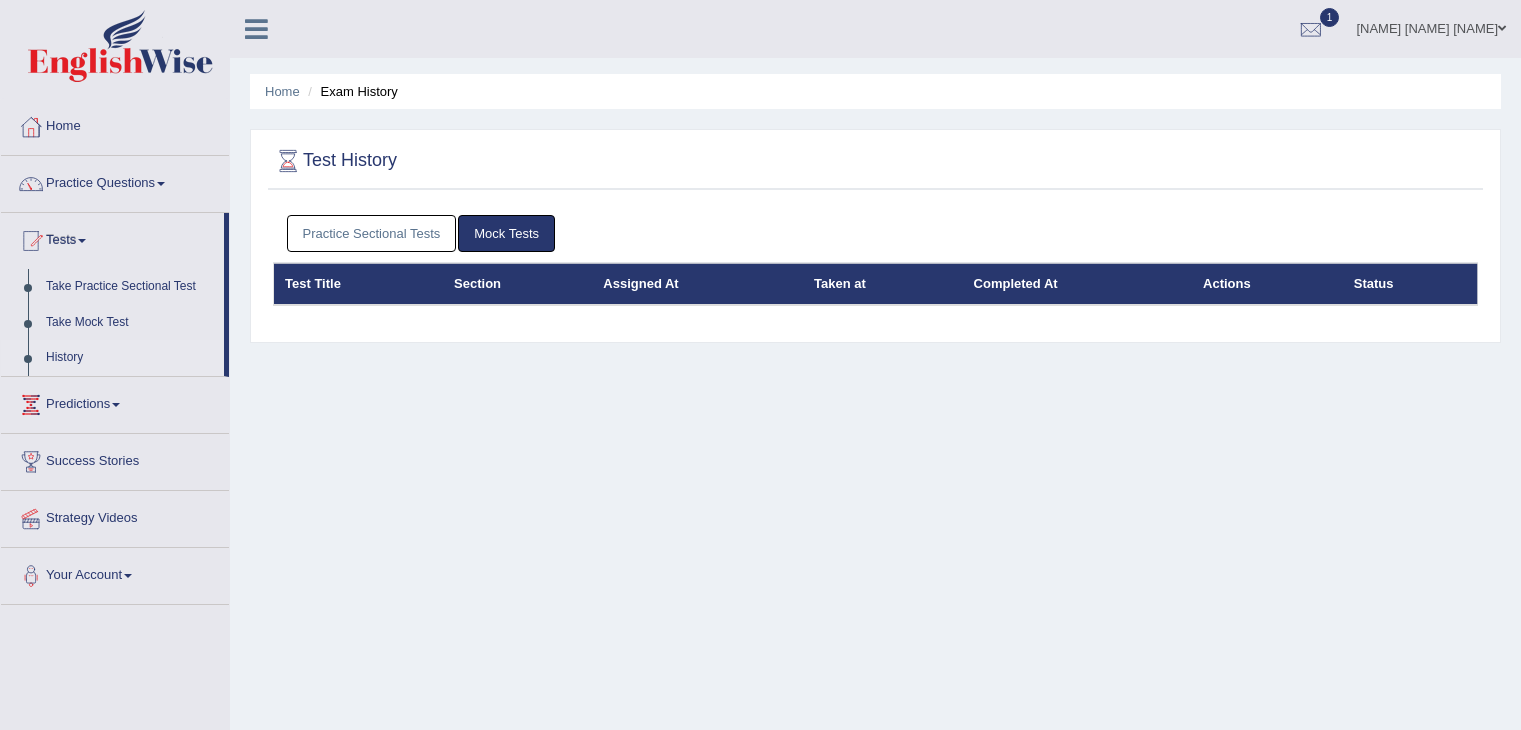 scroll, scrollTop: 0, scrollLeft: 0, axis: both 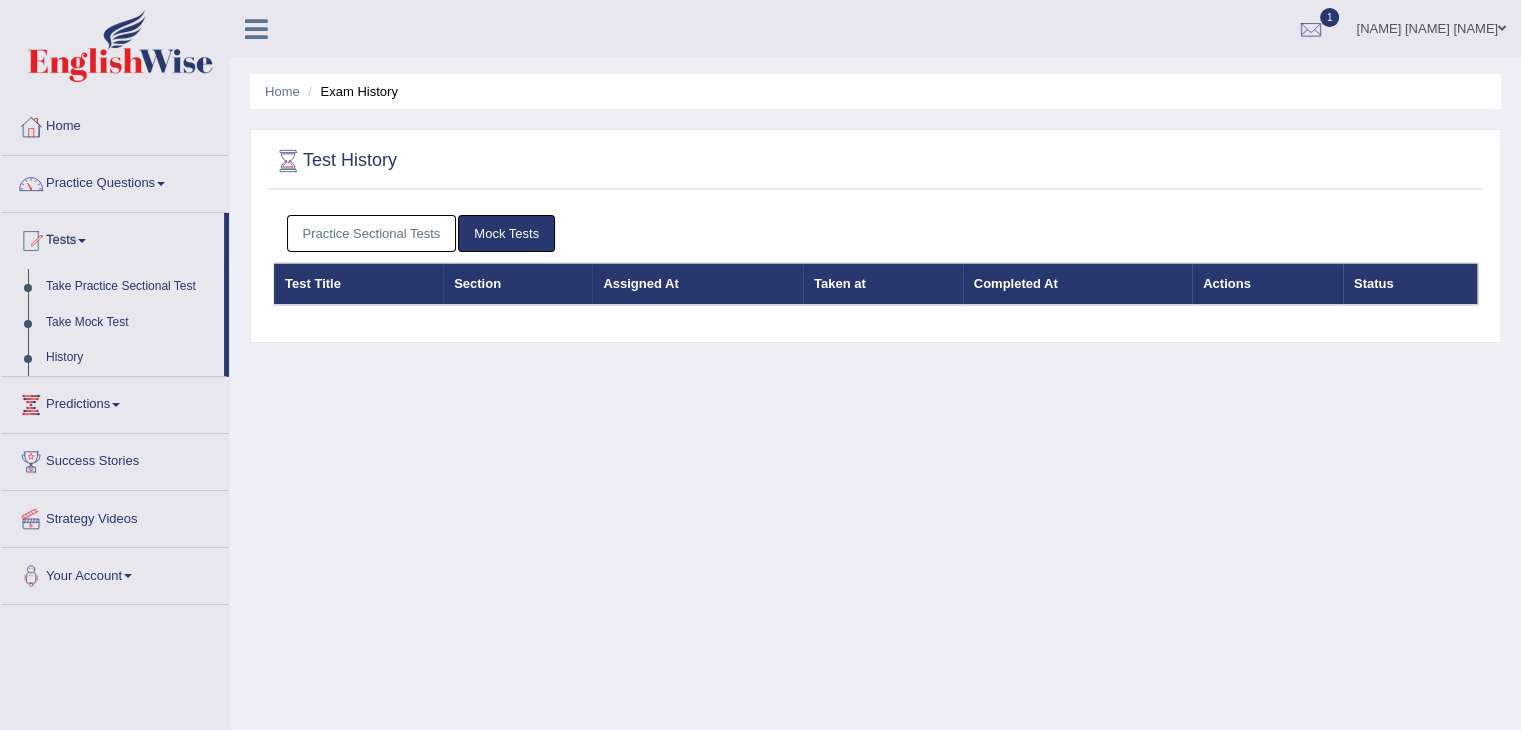 click on "Practice Sectional Tests" at bounding box center [372, 233] 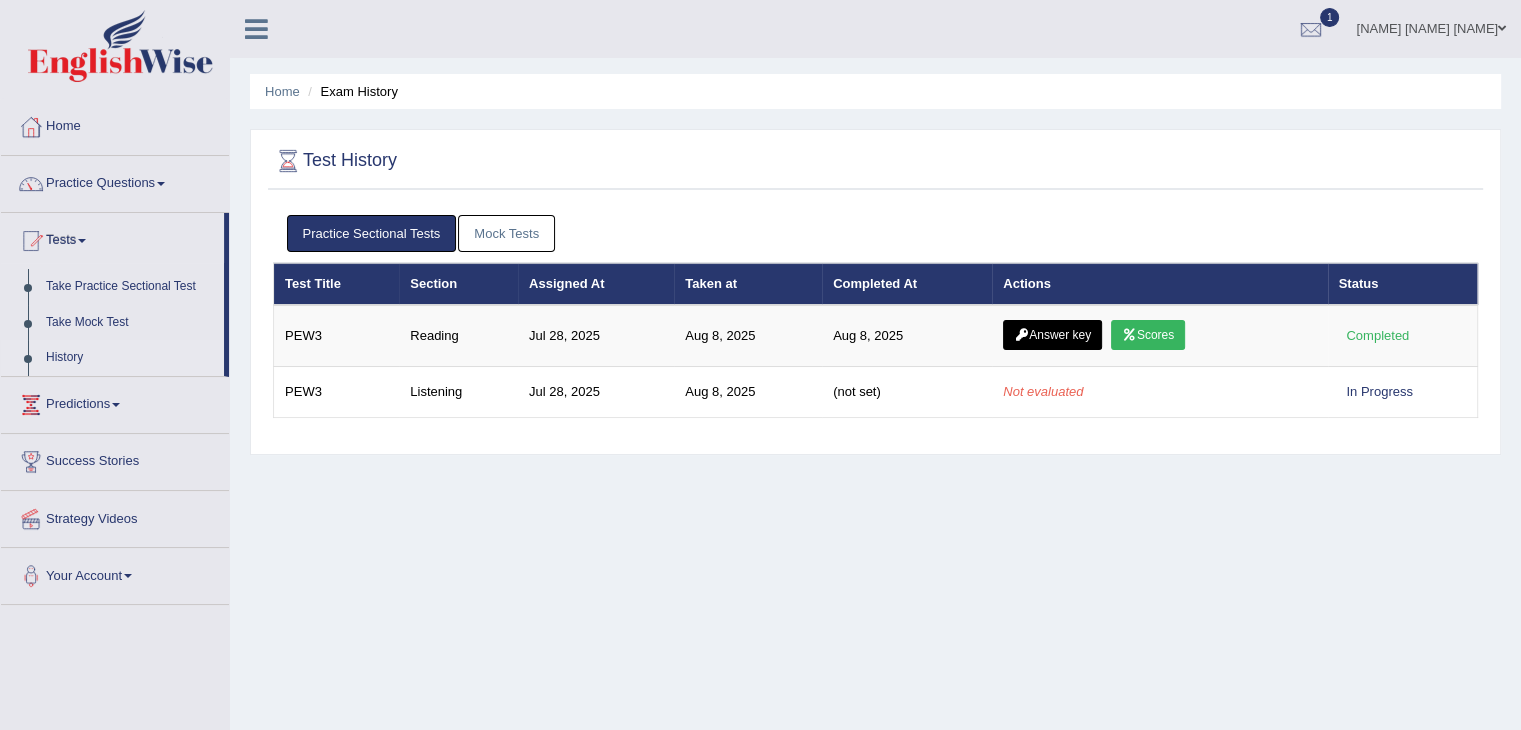 click on "Test History
Practice Sectional Tests
Mock Tests
Test Title Section Assigned At Taken at Completed At Actions Status
PEW3 Reading Jul 28, 2025 Aug 8, 2025 Aug 8, 2025  Answer key    Scores  Completed PEW3 Listening Jul 28, 2025 Aug 8, 2025 (not set) Not evaluated In Progress
Test Title Section Assigned At Taken at Completed At Actions Status" at bounding box center (875, 292) 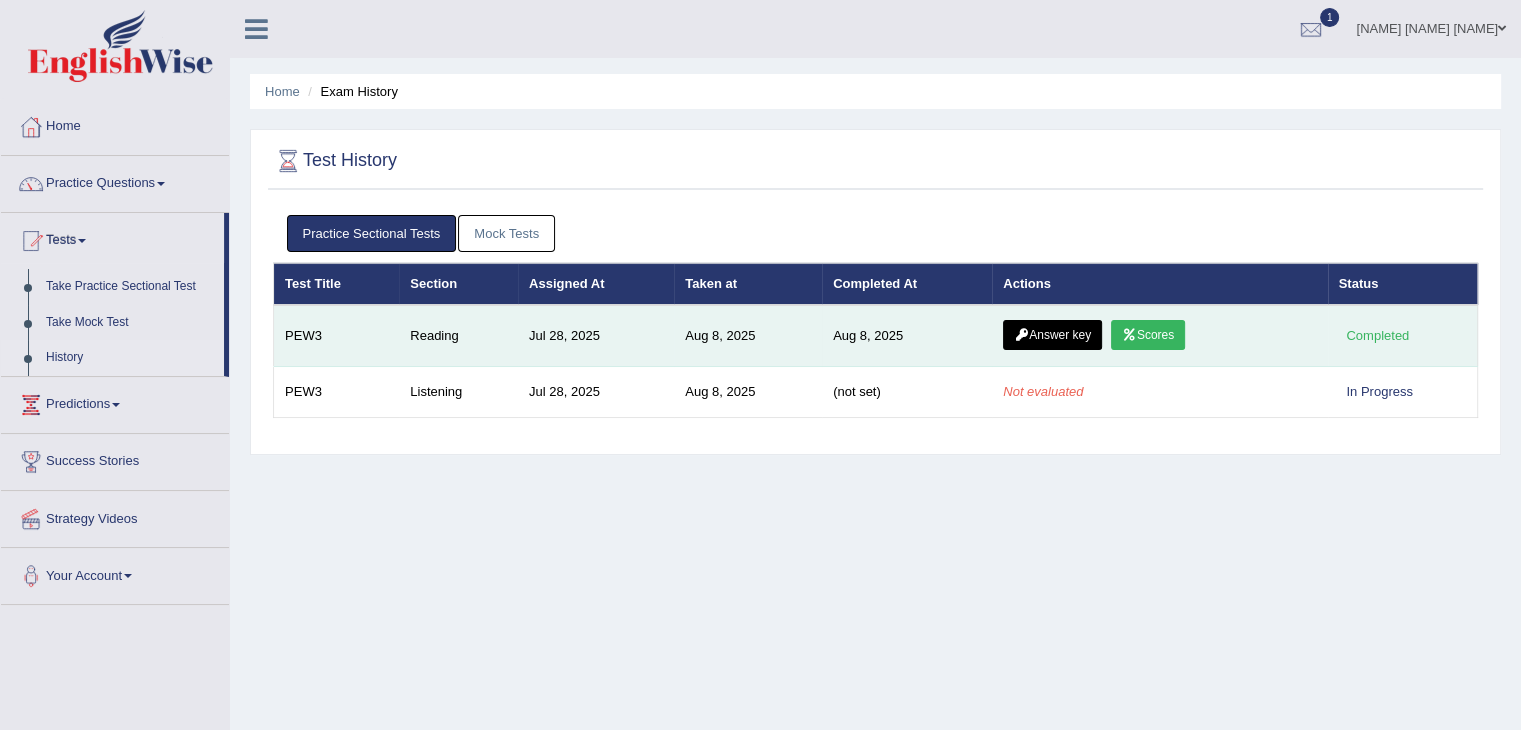 click on "Scores" at bounding box center [1148, 335] 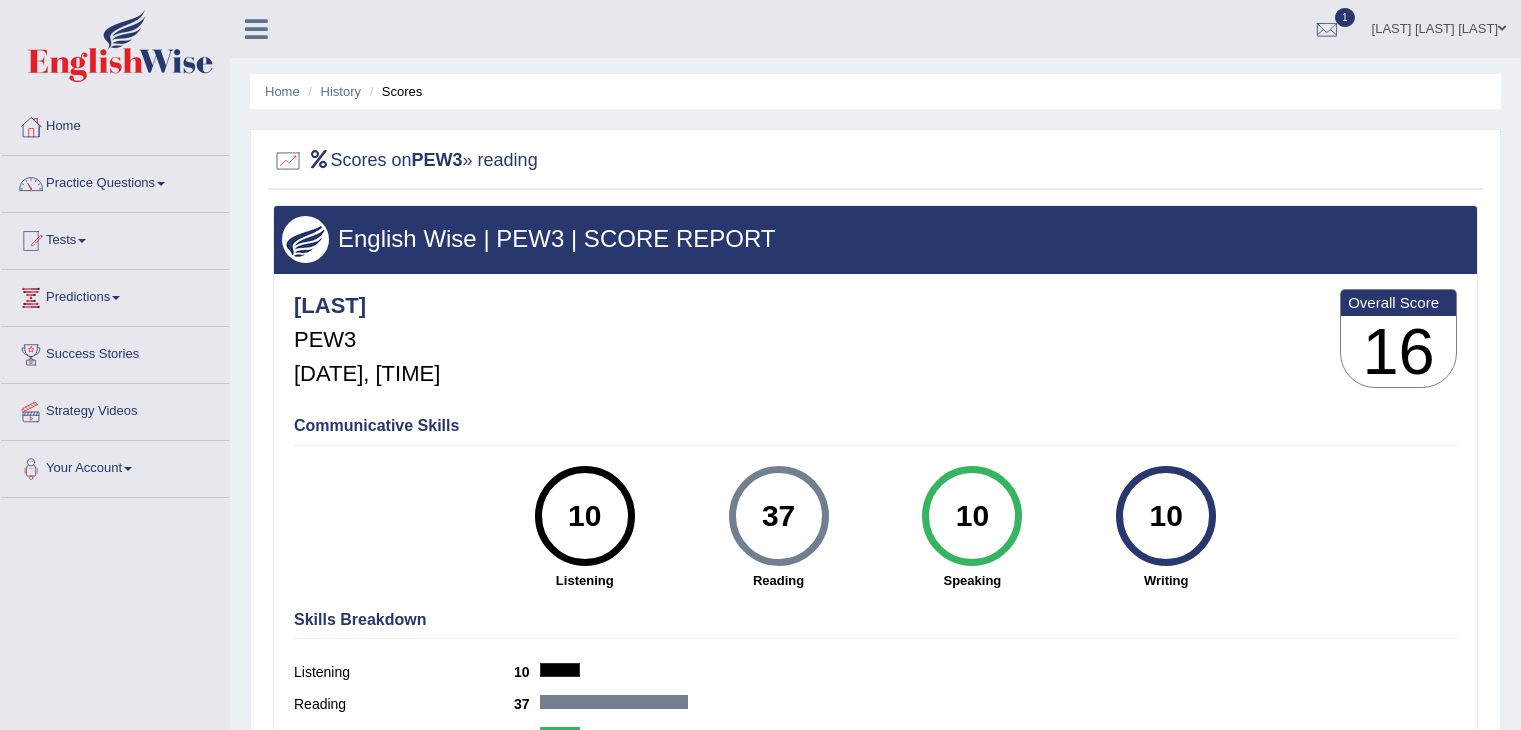 scroll, scrollTop: 320, scrollLeft: 0, axis: vertical 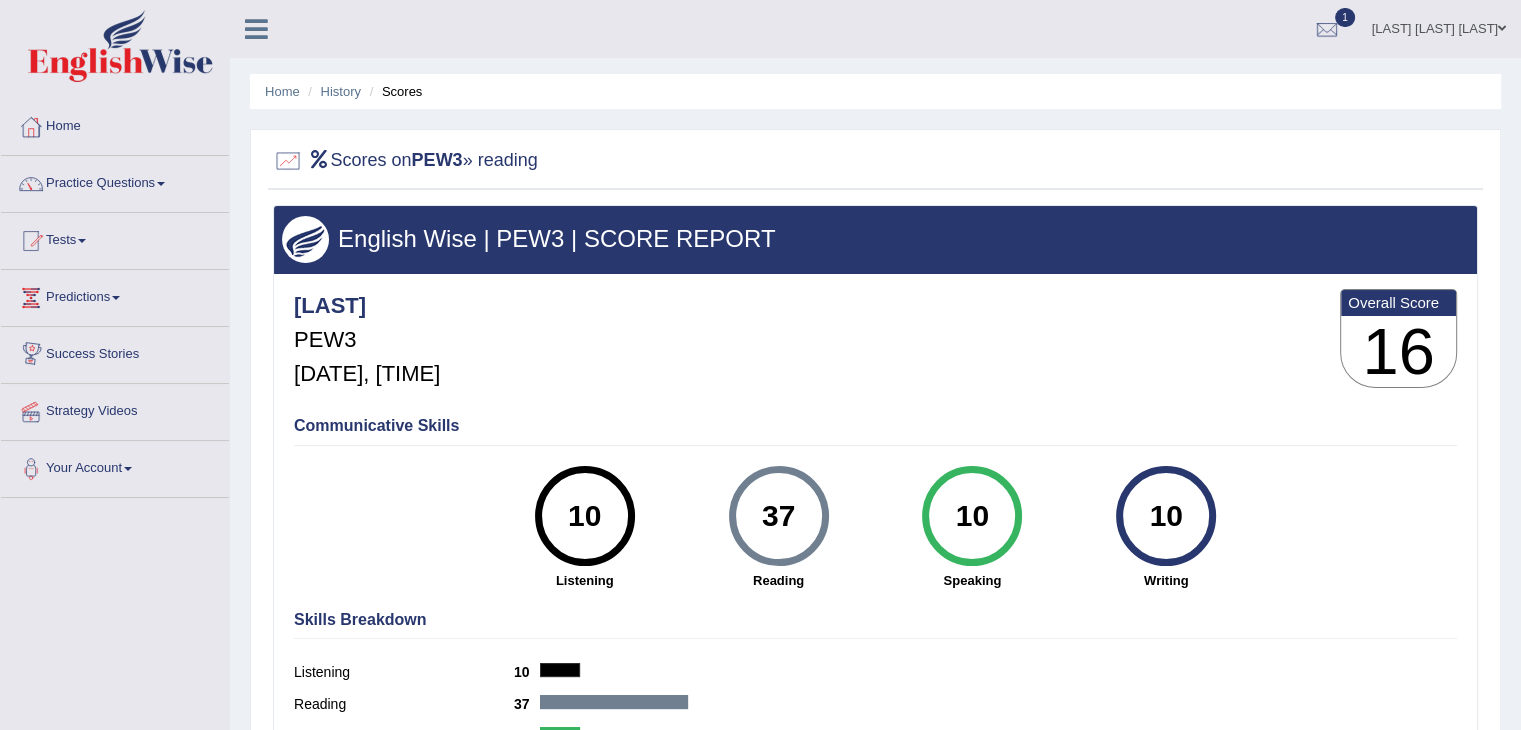 click on "English Wise | PEW3 | SCORE REPORT
[LAST]
PEW3
[DATE], [TIME]
Overall Score
16
Communicative Skills
10
Listening
37
Reading" at bounding box center (875, 512) 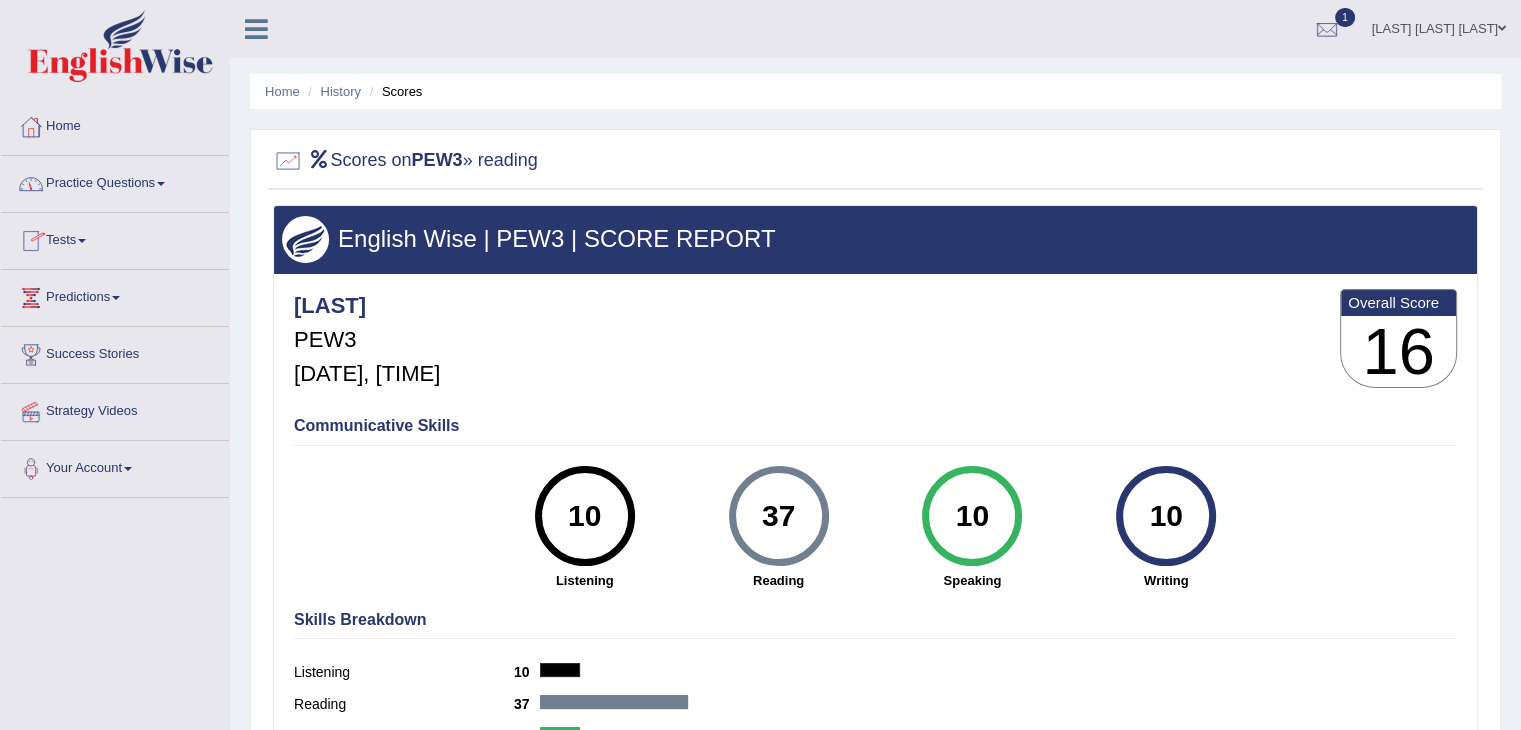 click on "Practice Questions" at bounding box center [115, 181] 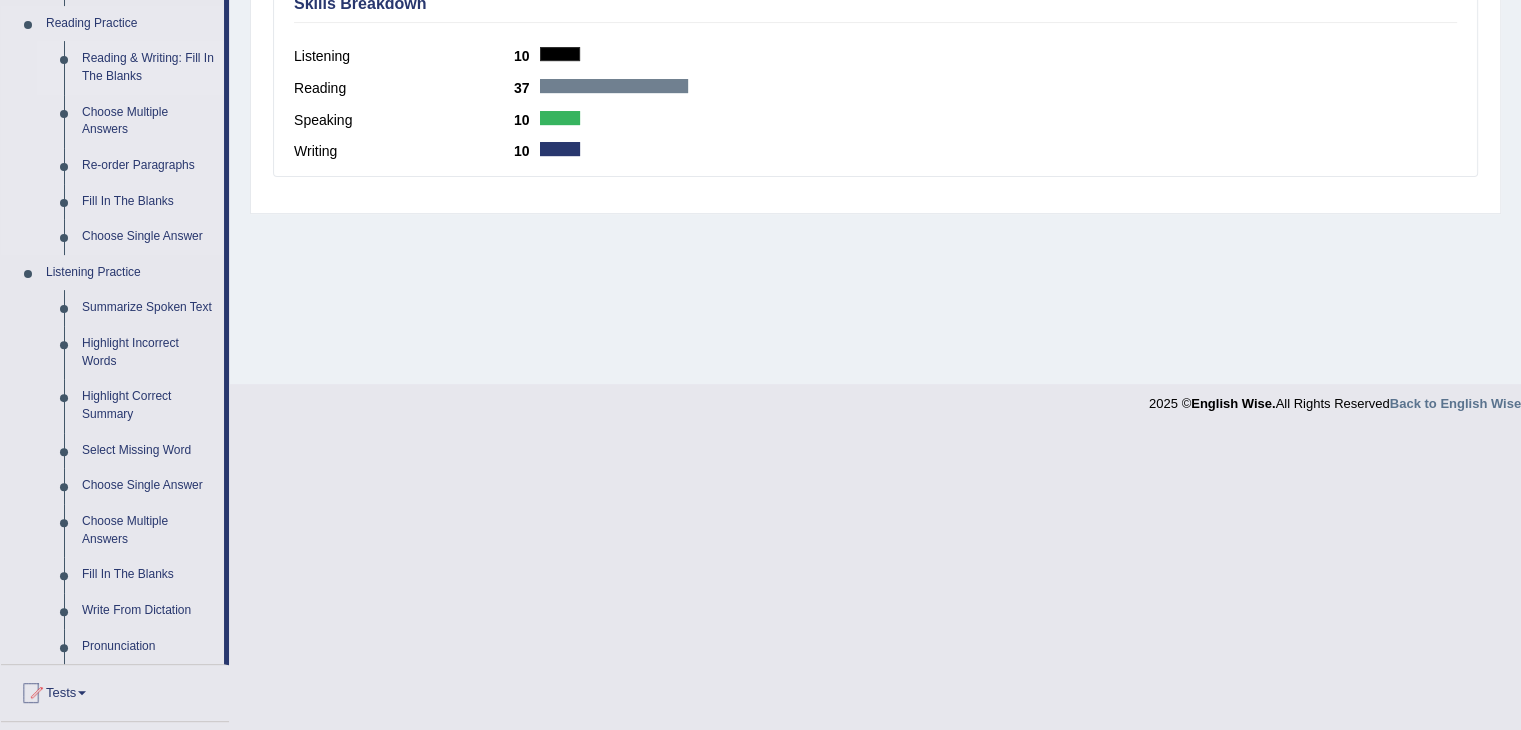 scroll, scrollTop: 618, scrollLeft: 0, axis: vertical 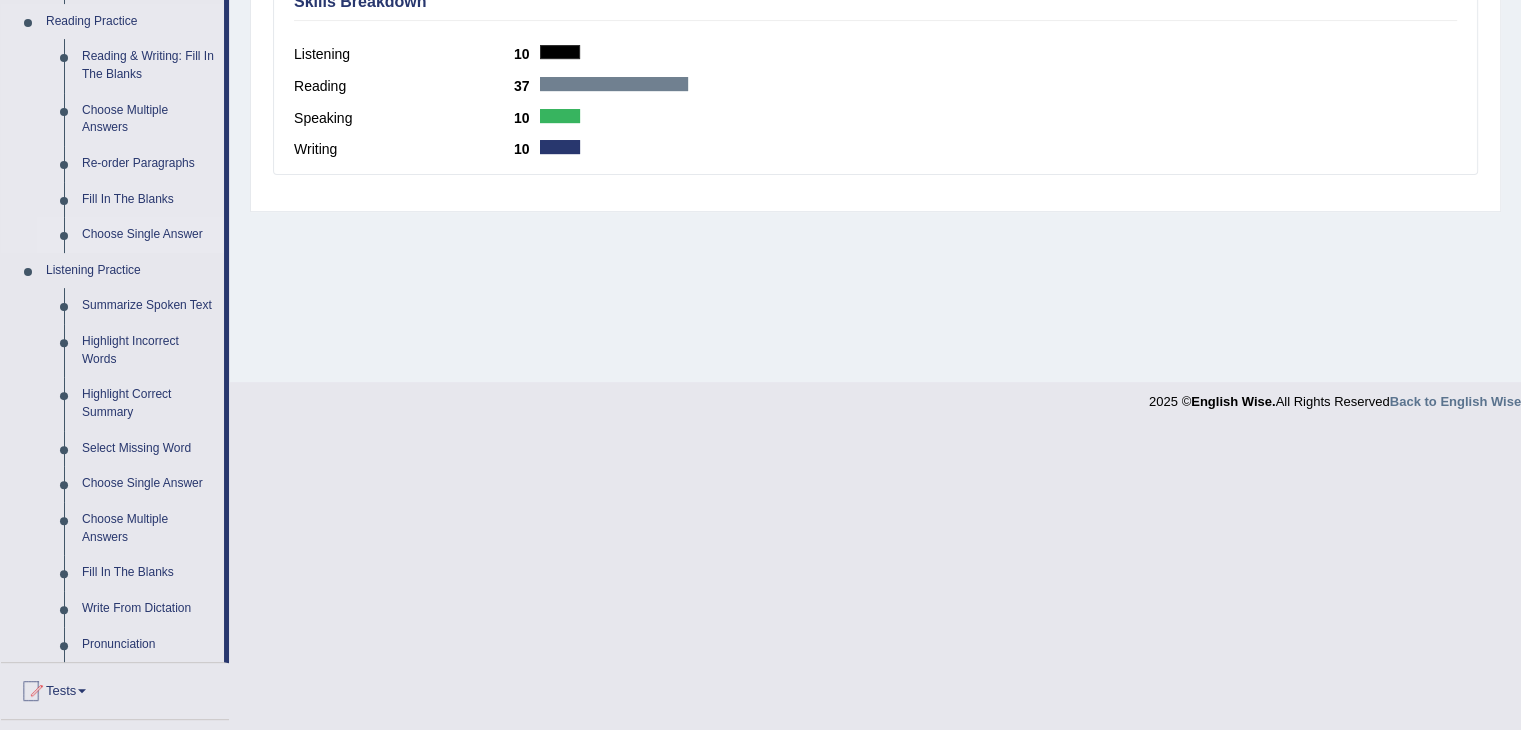 click on "Choose Single Answer" at bounding box center (148, 235) 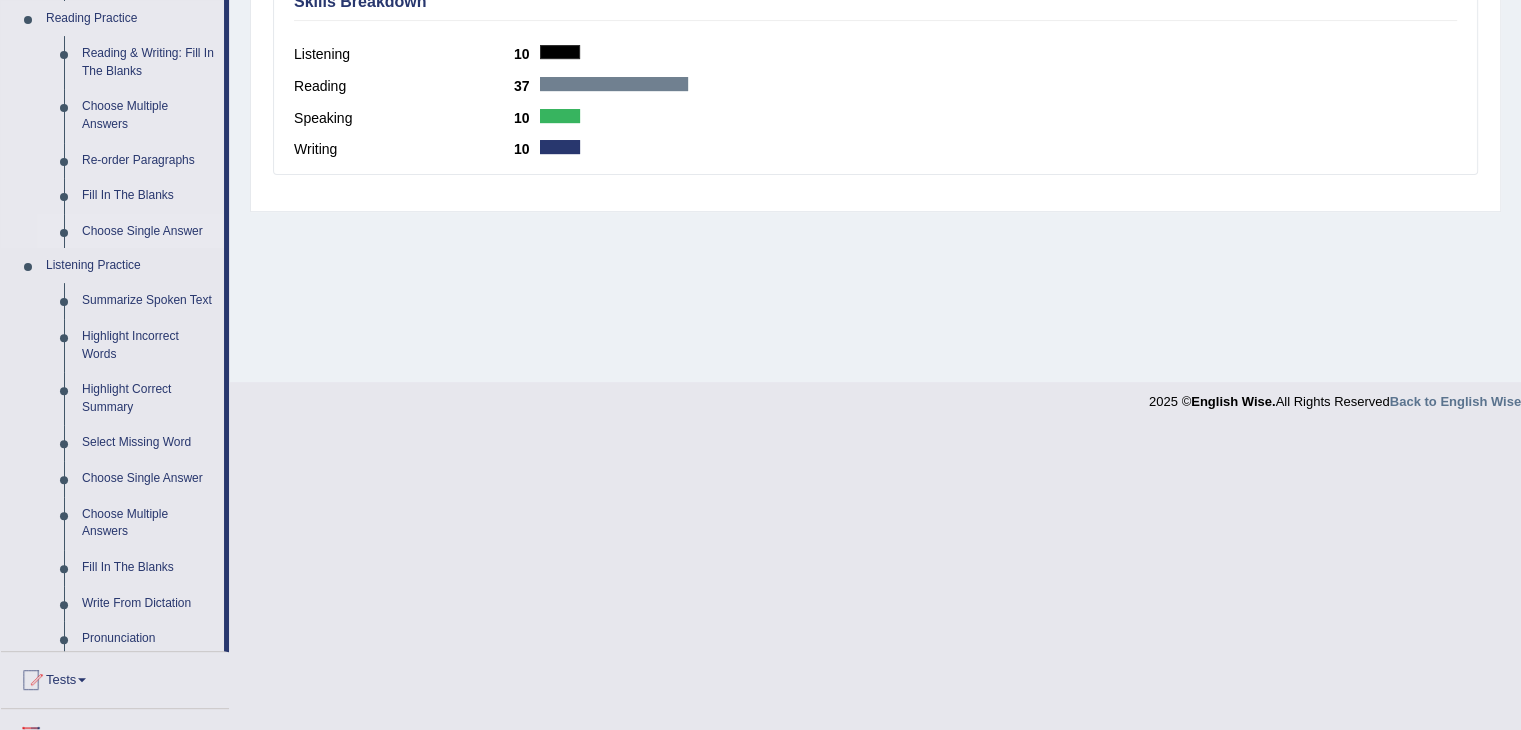 scroll, scrollTop: 356, scrollLeft: 0, axis: vertical 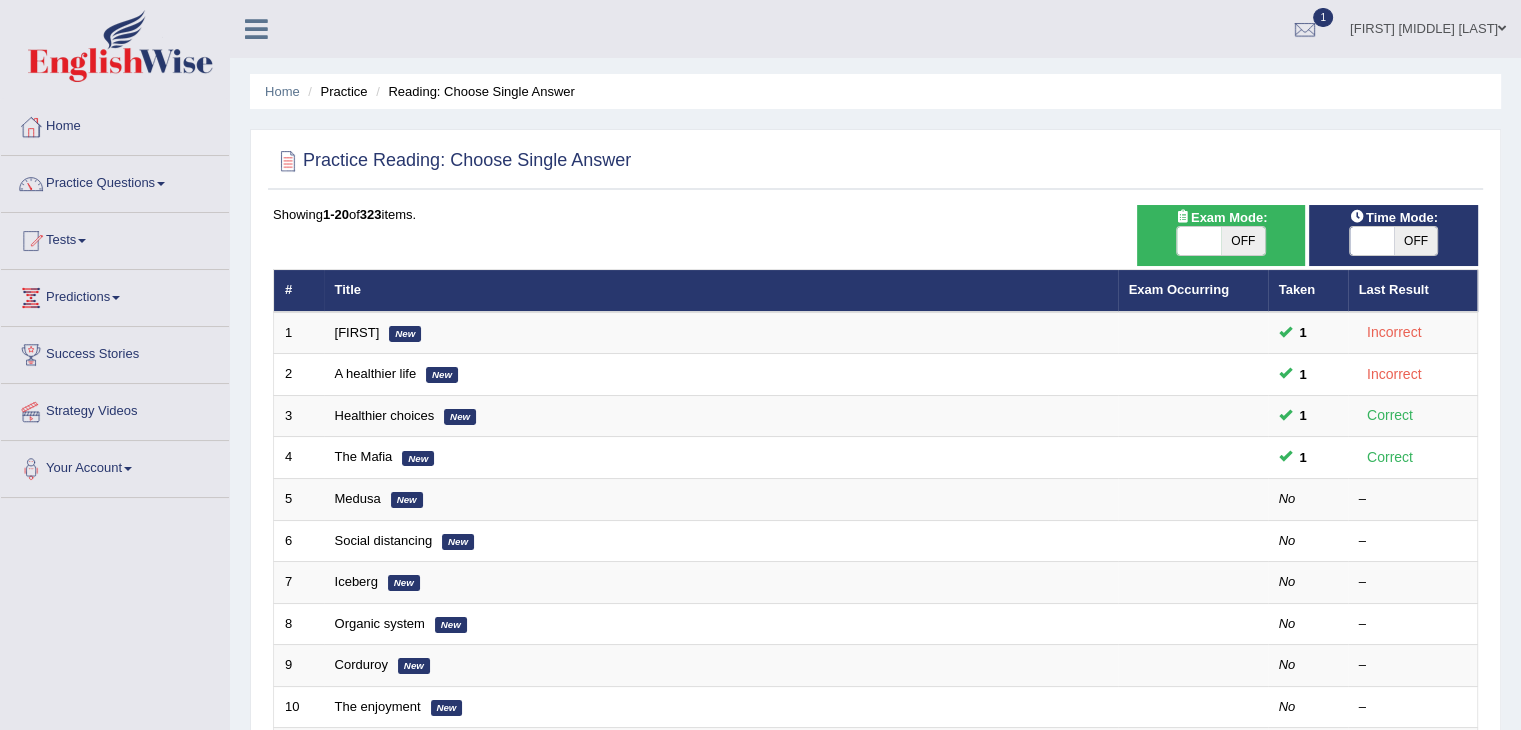 drag, startPoint x: 1234, startPoint y: 238, endPoint x: 1089, endPoint y: 228, distance: 145.34442 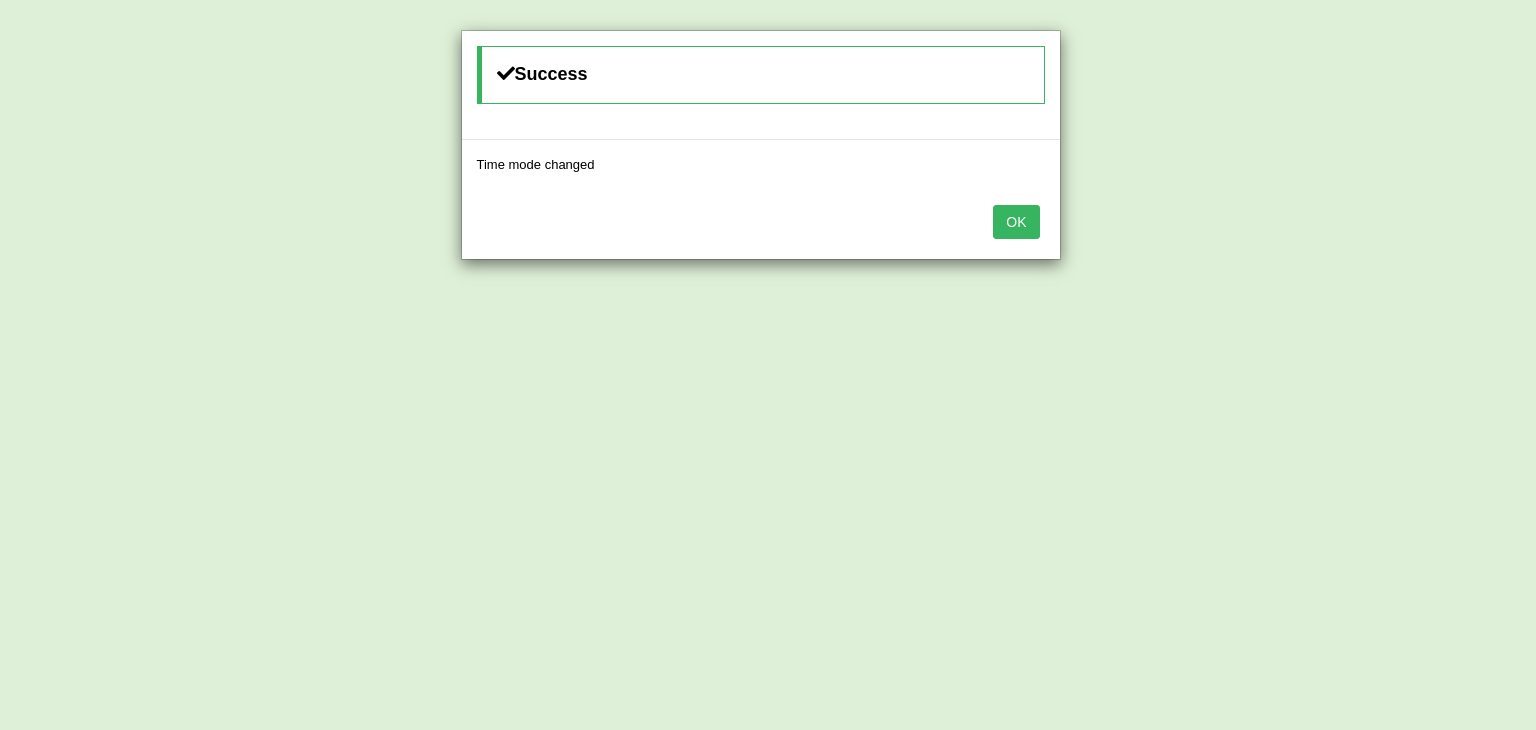 click on "OK" at bounding box center (1016, 222) 